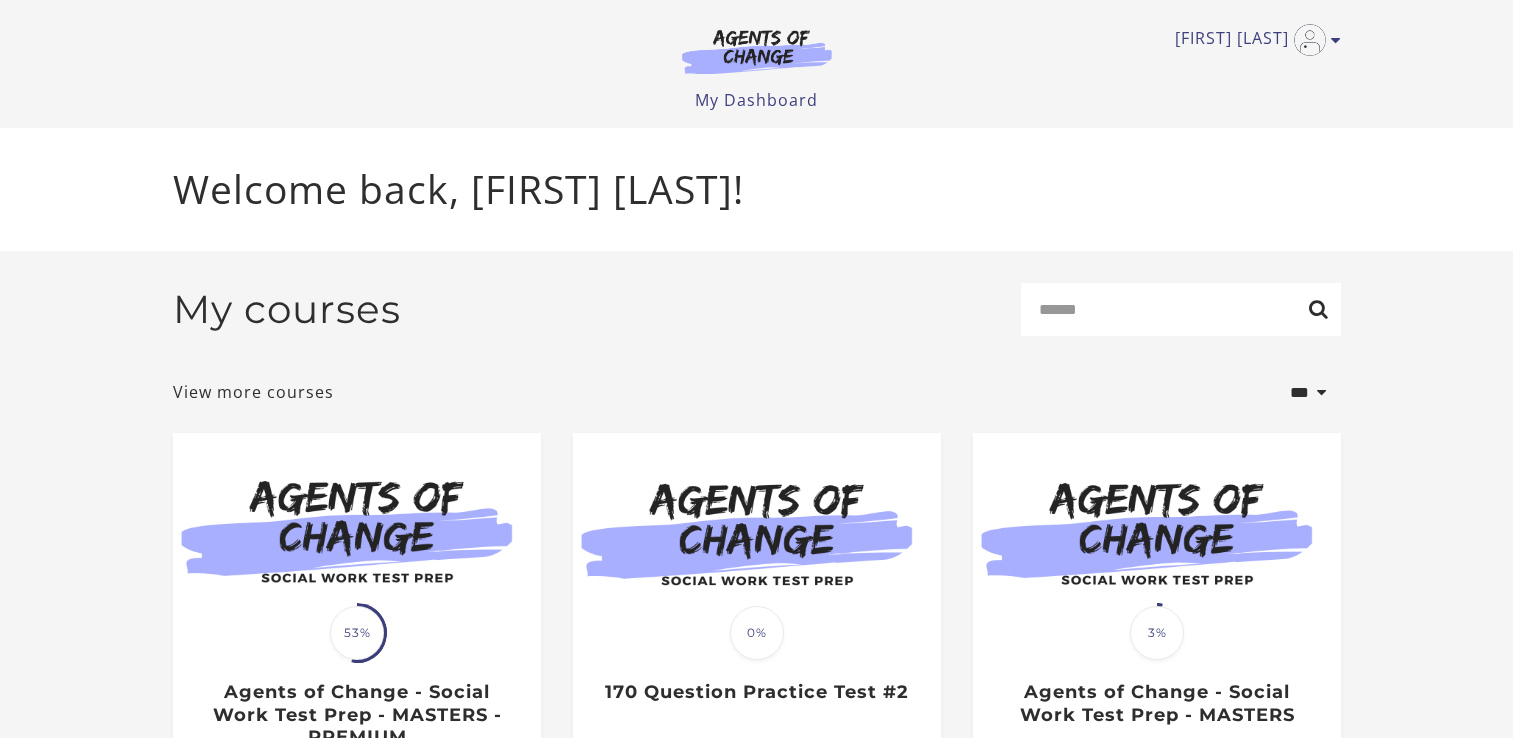 scroll, scrollTop: 0, scrollLeft: 0, axis: both 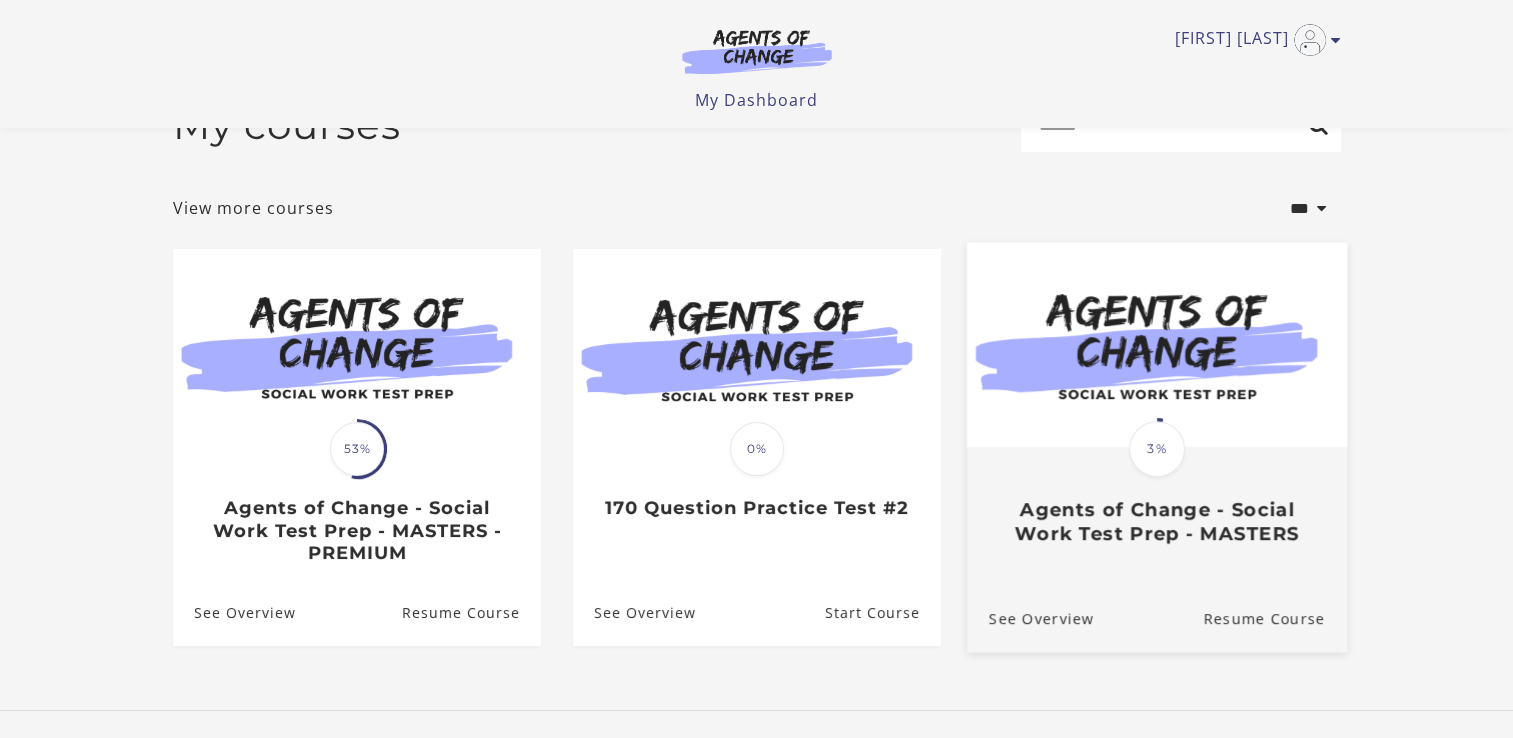 click on "Translation missing: en.liquid.partials.dashboard_course_card.progress_description: 3%
3%
Agents of Change - Social Work Test Prep - MASTERS" at bounding box center (1156, 497) 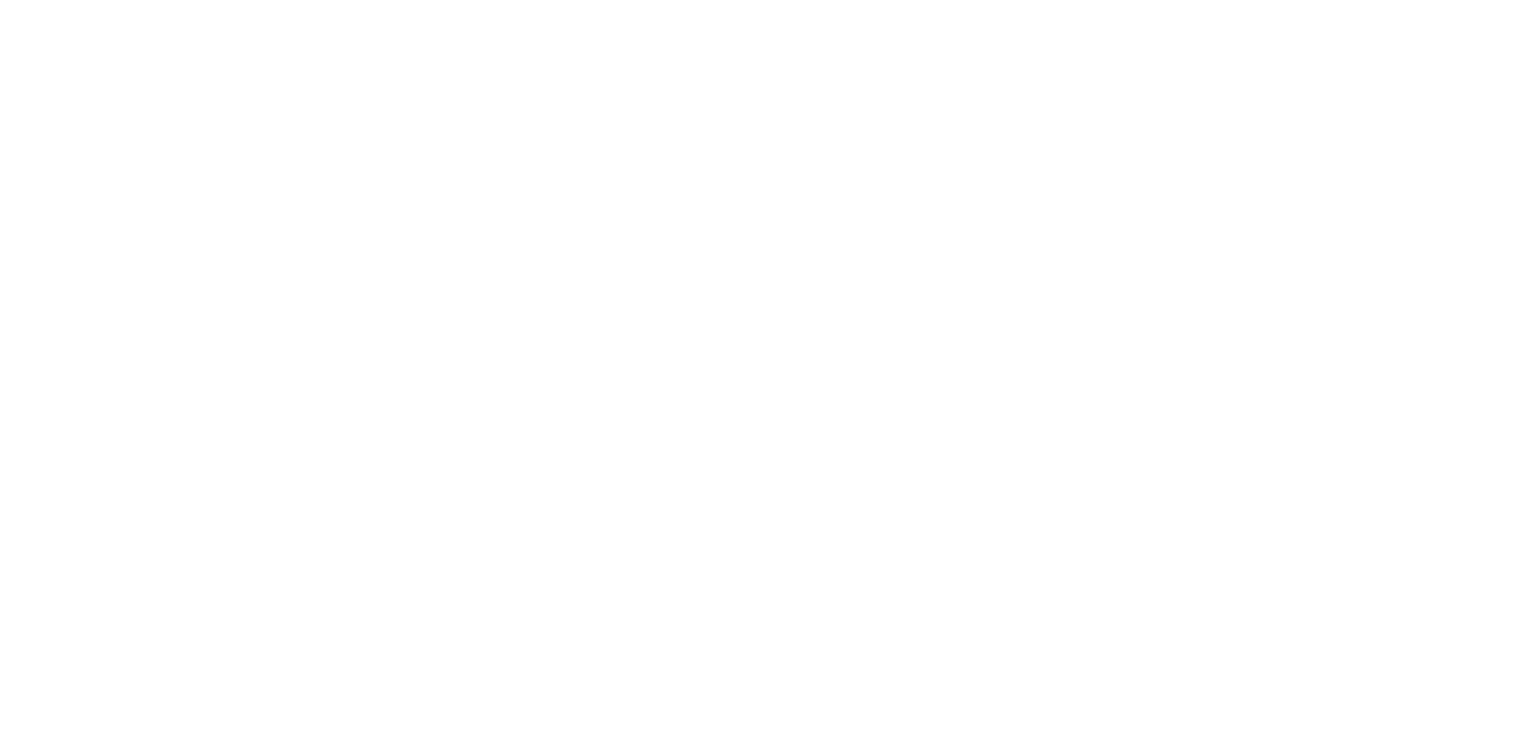 scroll, scrollTop: 0, scrollLeft: 0, axis: both 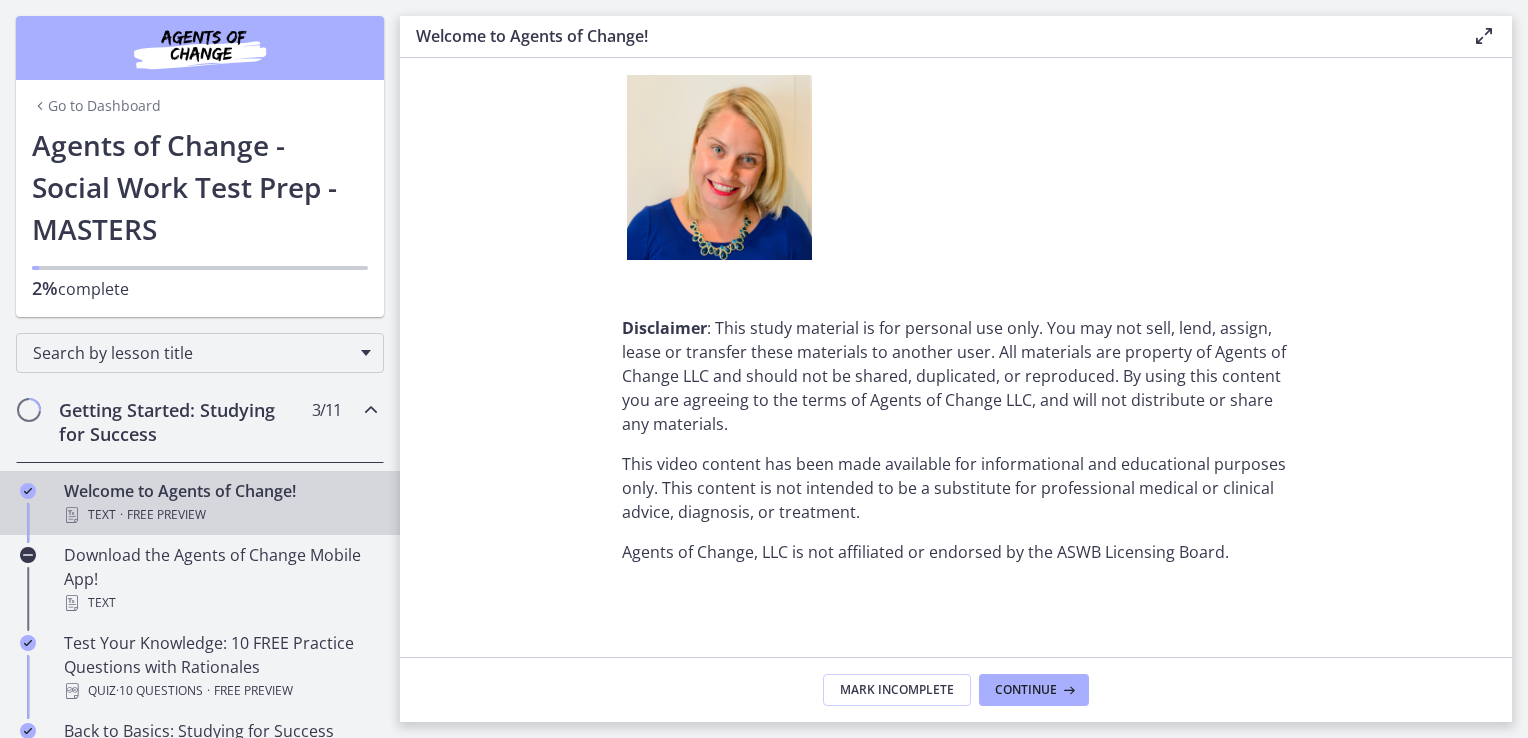 drag, startPoint x: 1527, startPoint y: 648, endPoint x: 1344, endPoint y: 616, distance: 185.77675 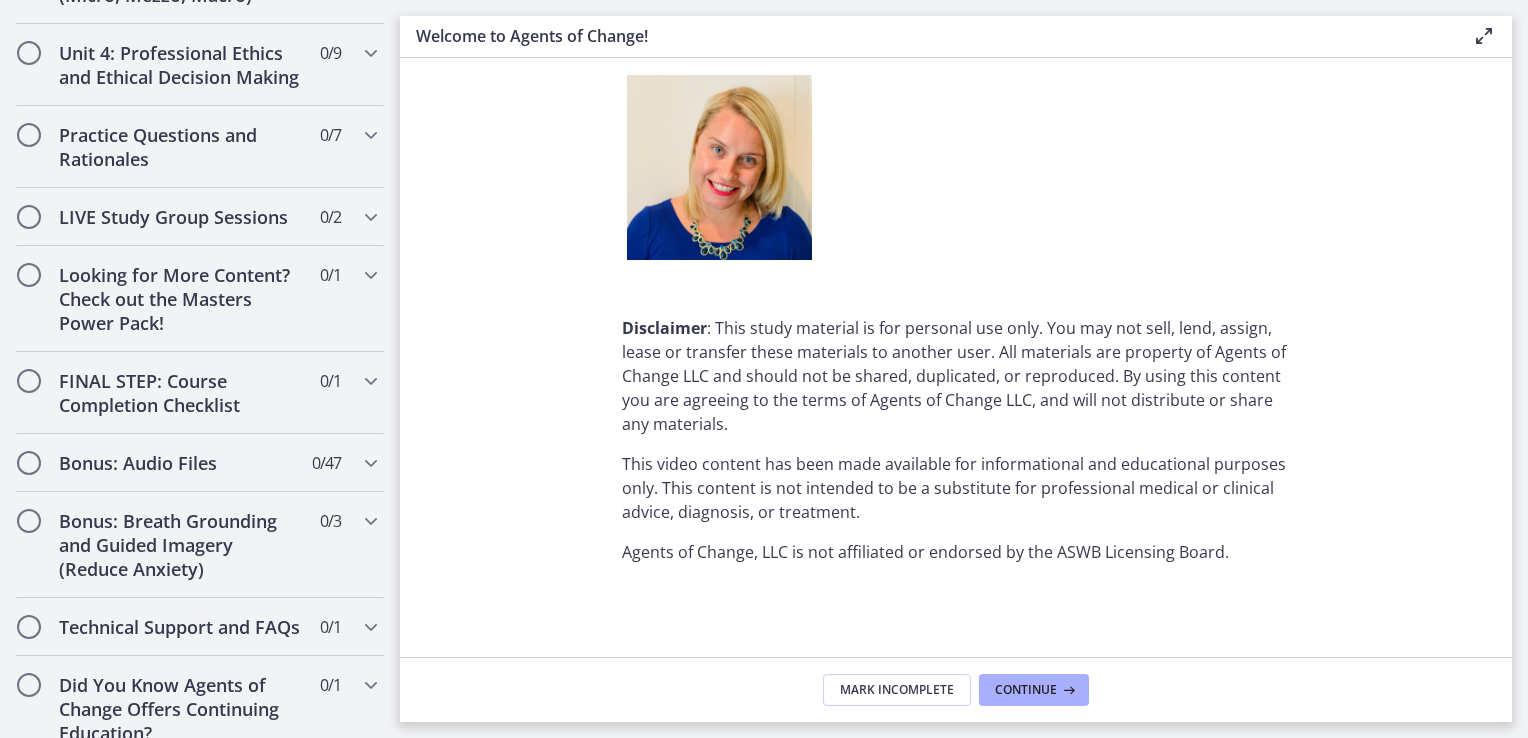 scroll, scrollTop: 1720, scrollLeft: 0, axis: vertical 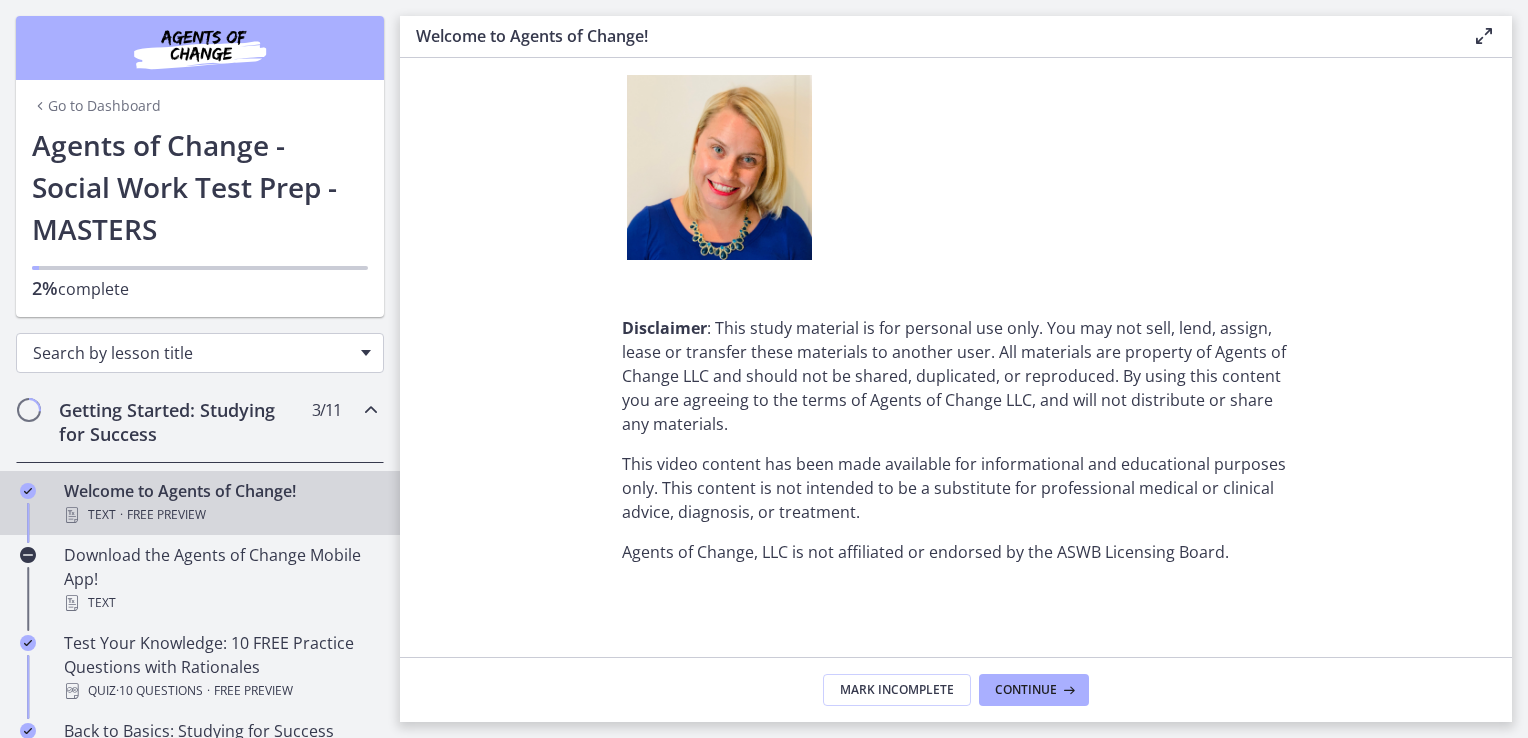 click on "Search by lesson title" at bounding box center (200, 353) 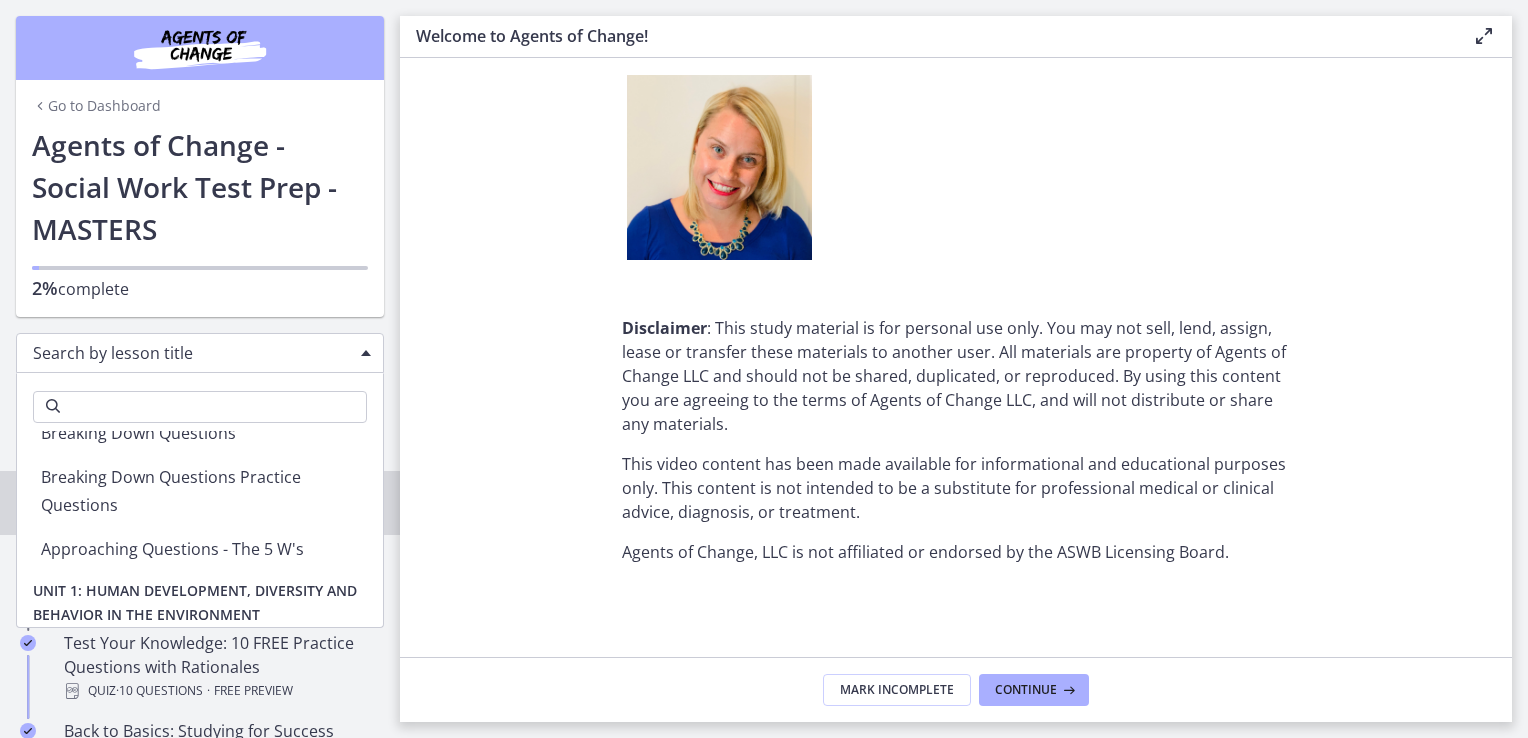 scroll, scrollTop: 0, scrollLeft: 0, axis: both 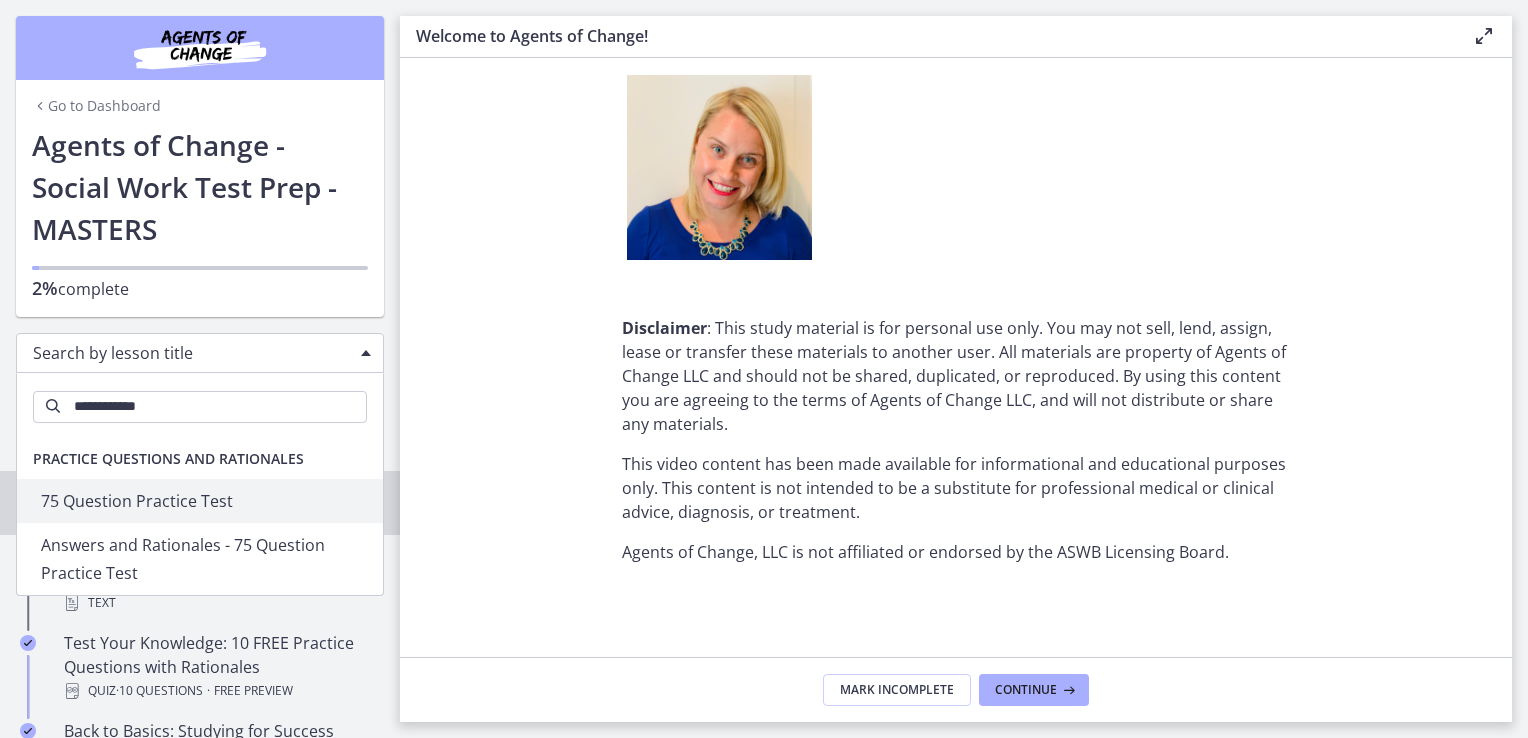 type on "**********" 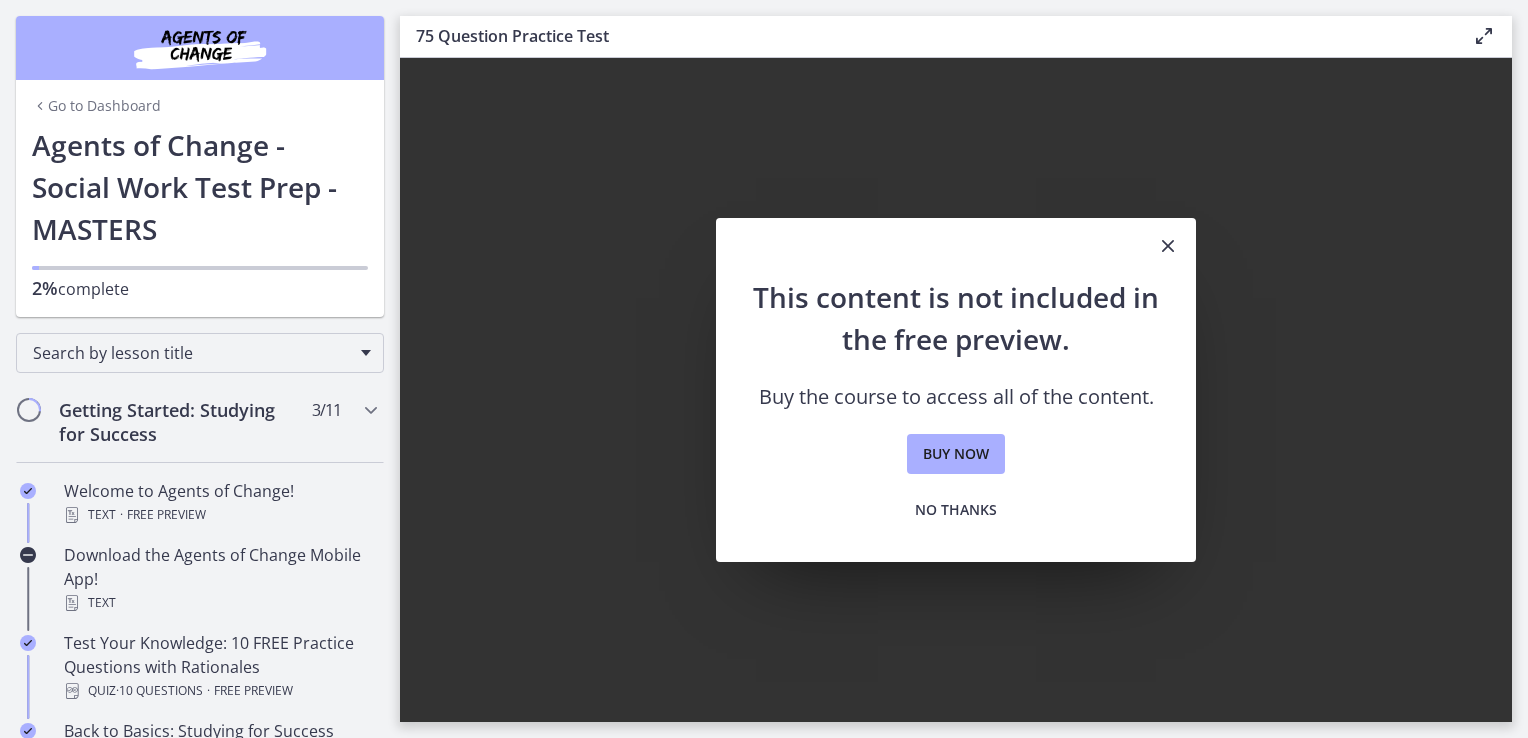 scroll, scrollTop: 0, scrollLeft: 0, axis: both 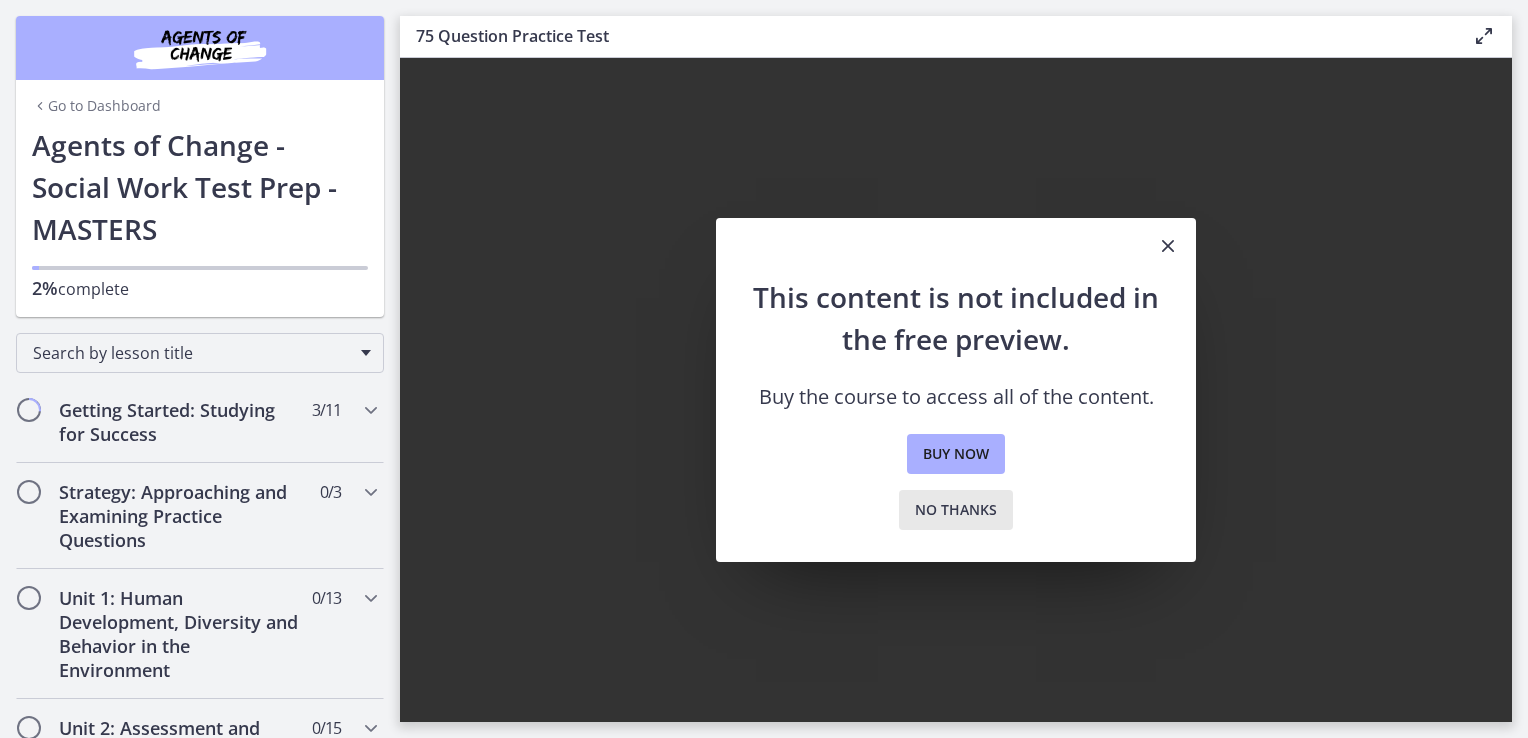 click on "No thanks" at bounding box center [956, 510] 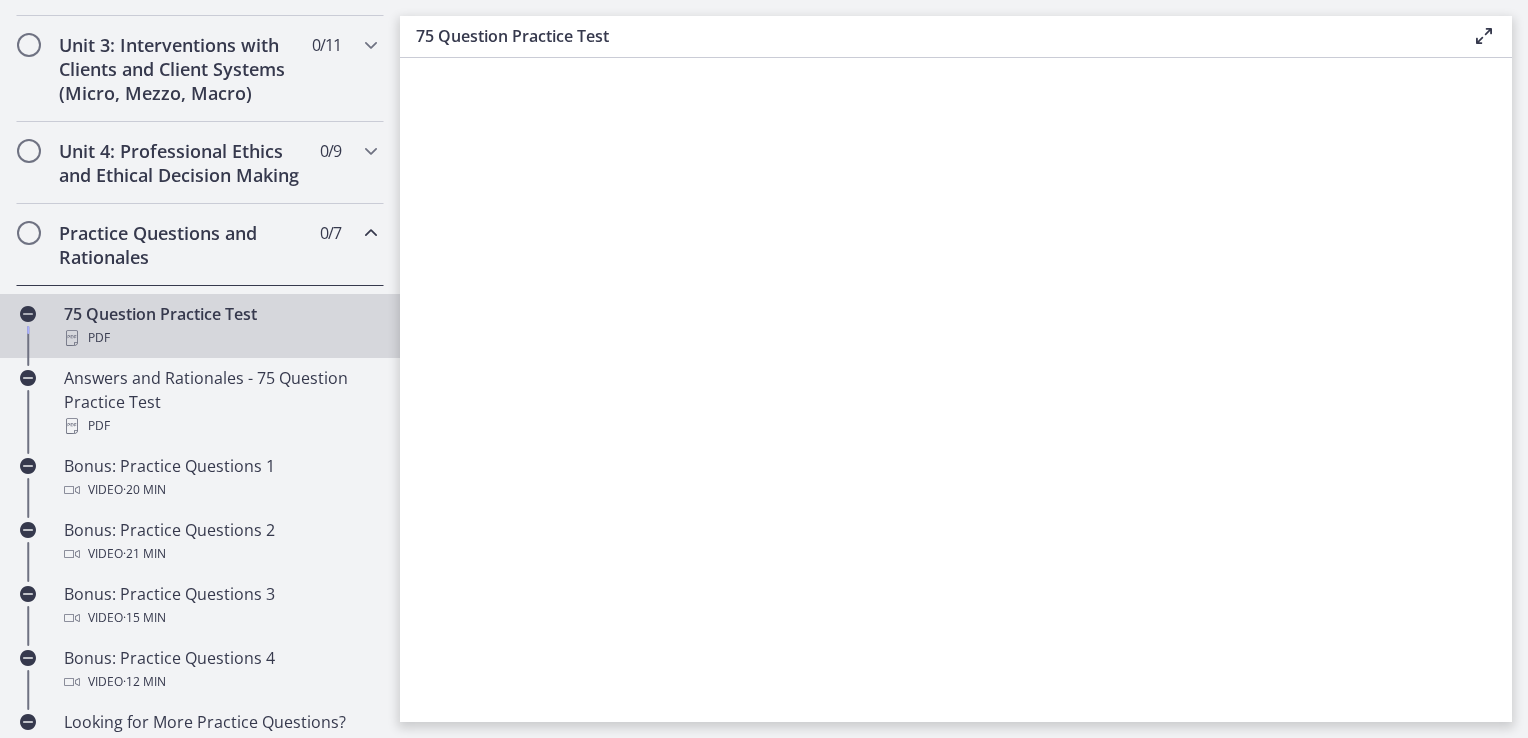 scroll, scrollTop: 770, scrollLeft: 0, axis: vertical 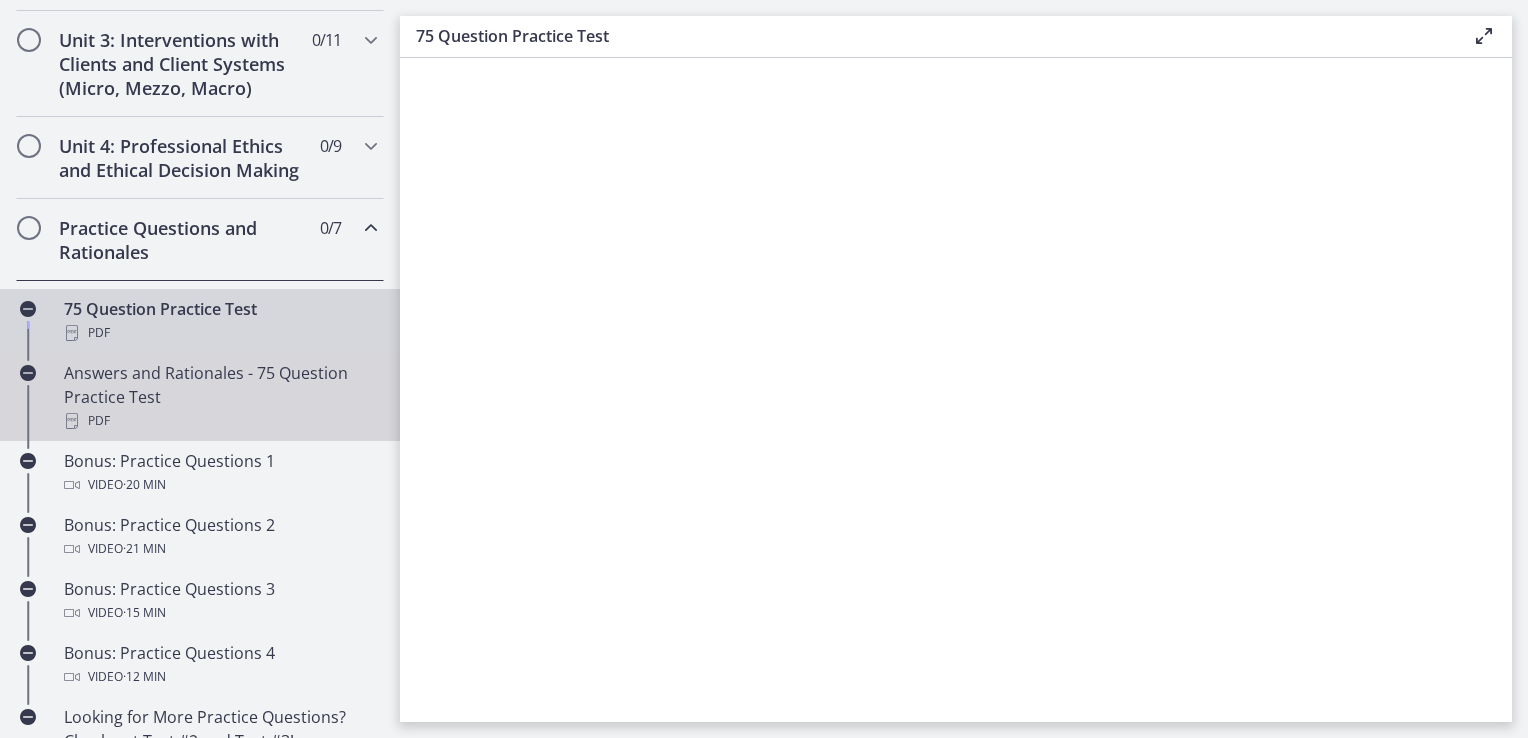 click on "Answers and Rationales - 75 Question Practice Test
PDF" at bounding box center (220, 397) 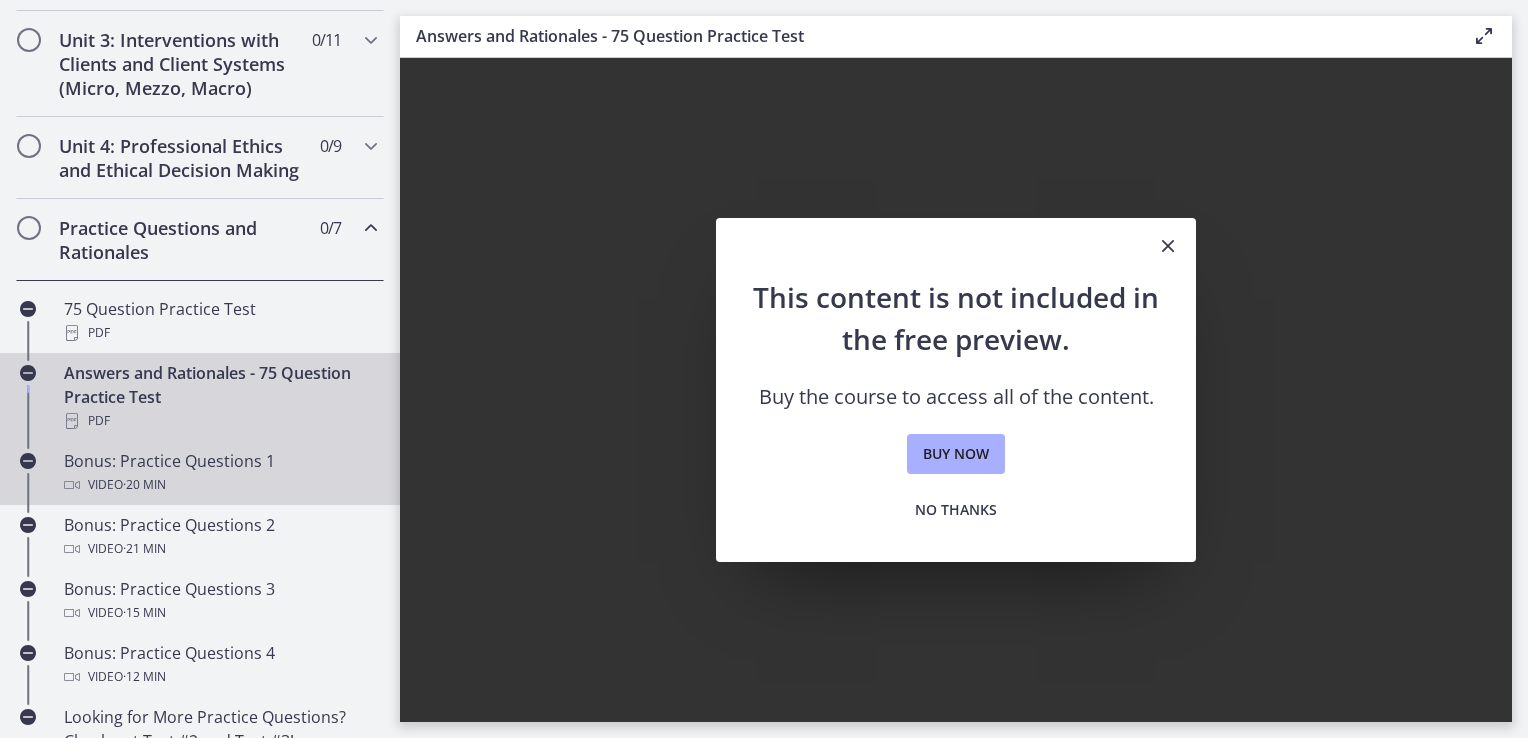 click on "Video
·  20 min" at bounding box center (220, 485) 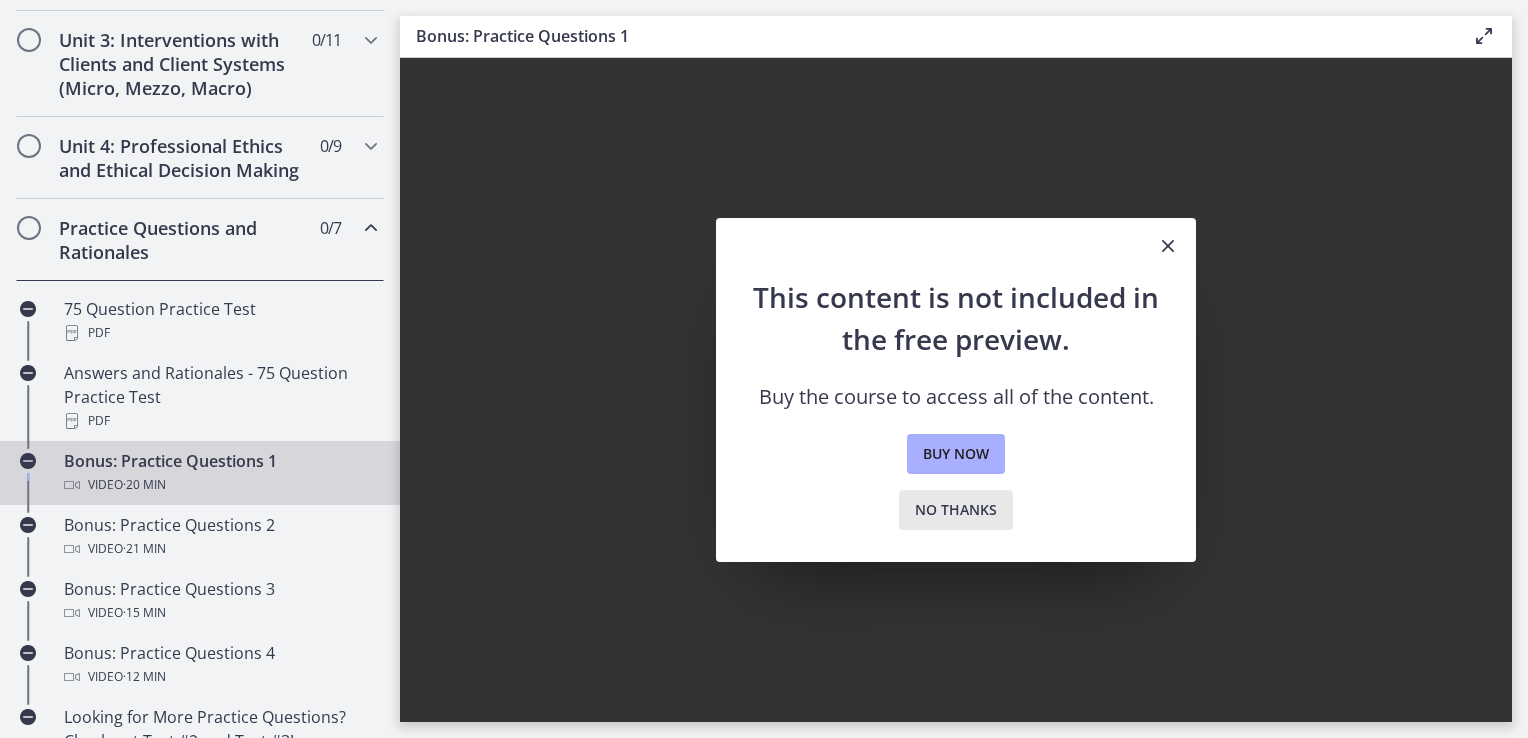 click on "No thanks" at bounding box center (956, 510) 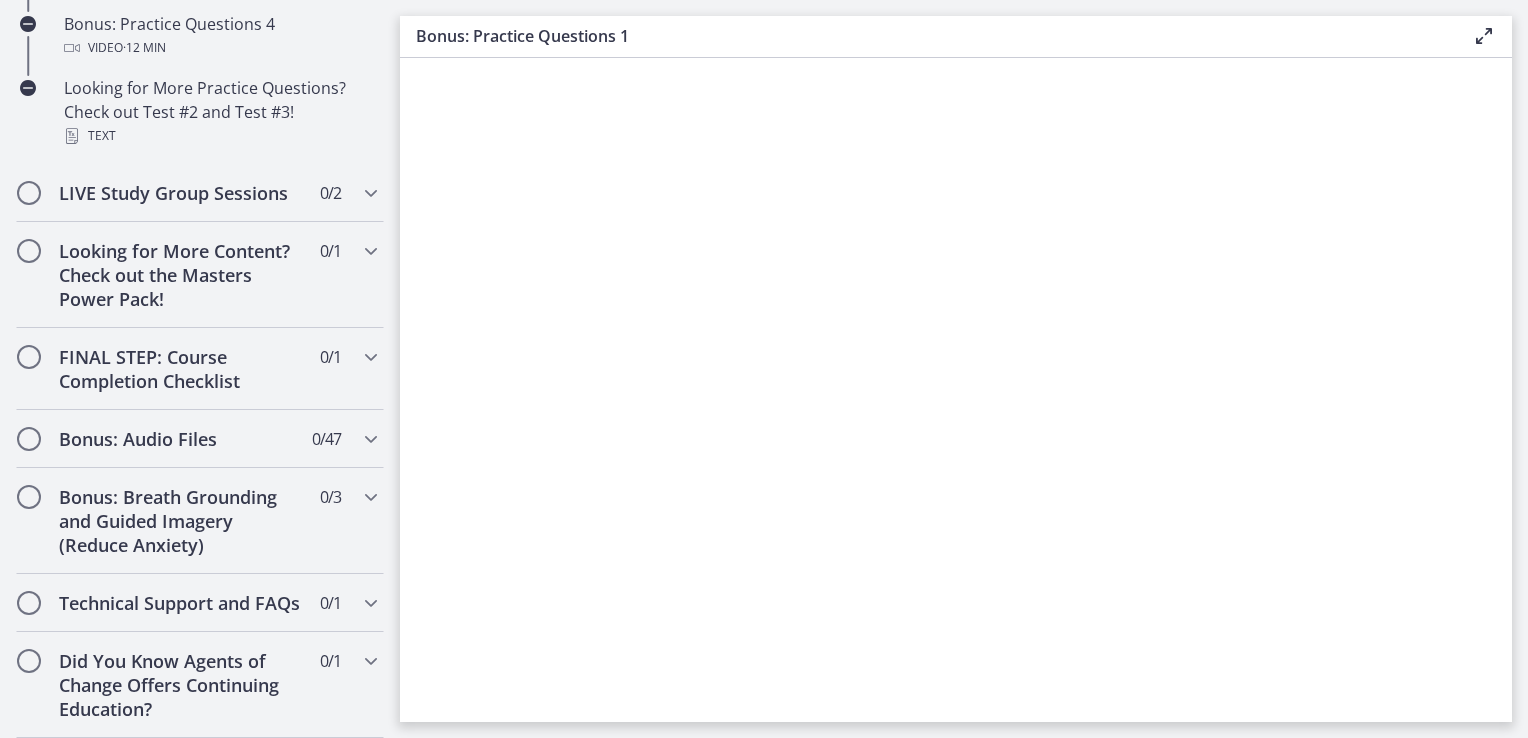 scroll, scrollTop: 0, scrollLeft: 0, axis: both 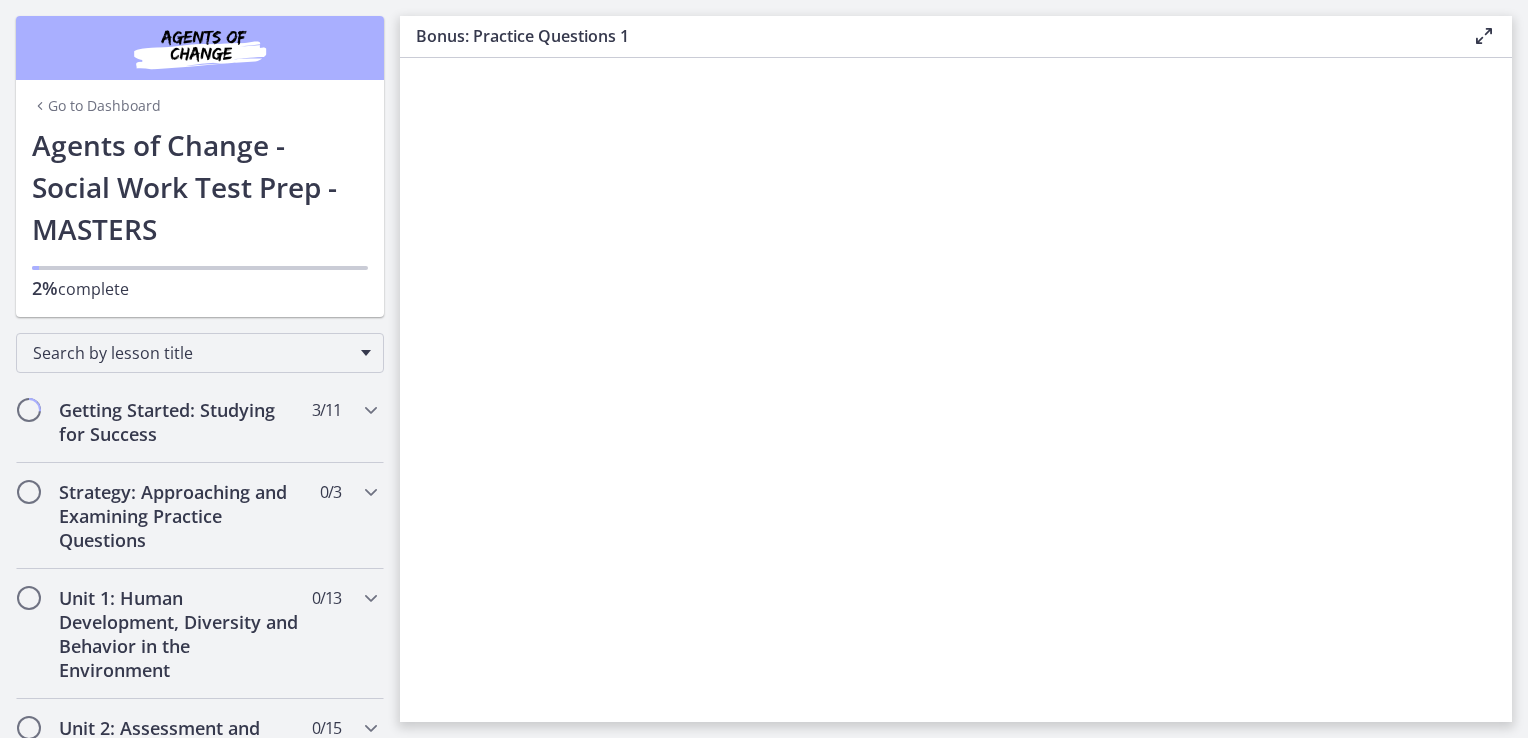 click on "Go to Dashboard" at bounding box center [96, 106] 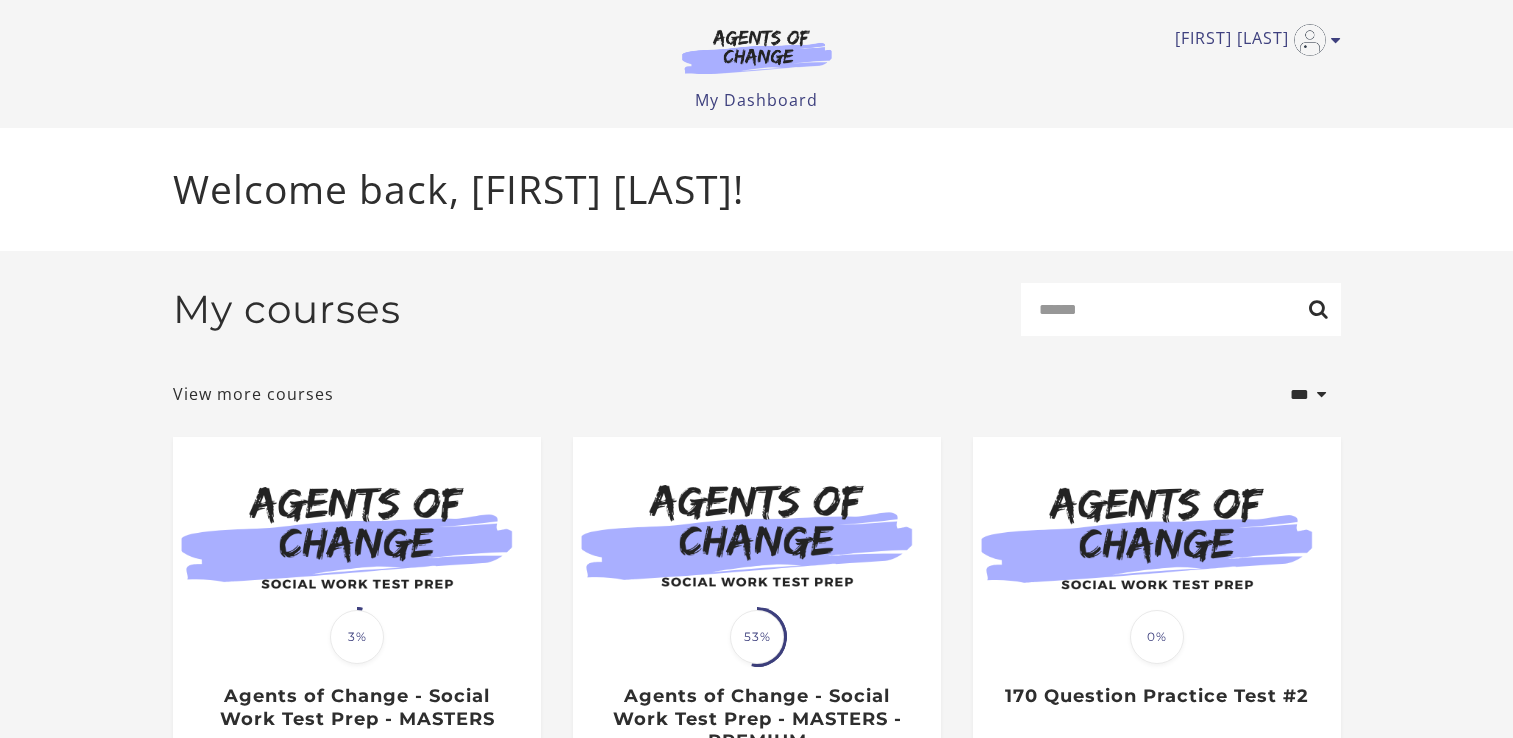 scroll, scrollTop: 0, scrollLeft: 0, axis: both 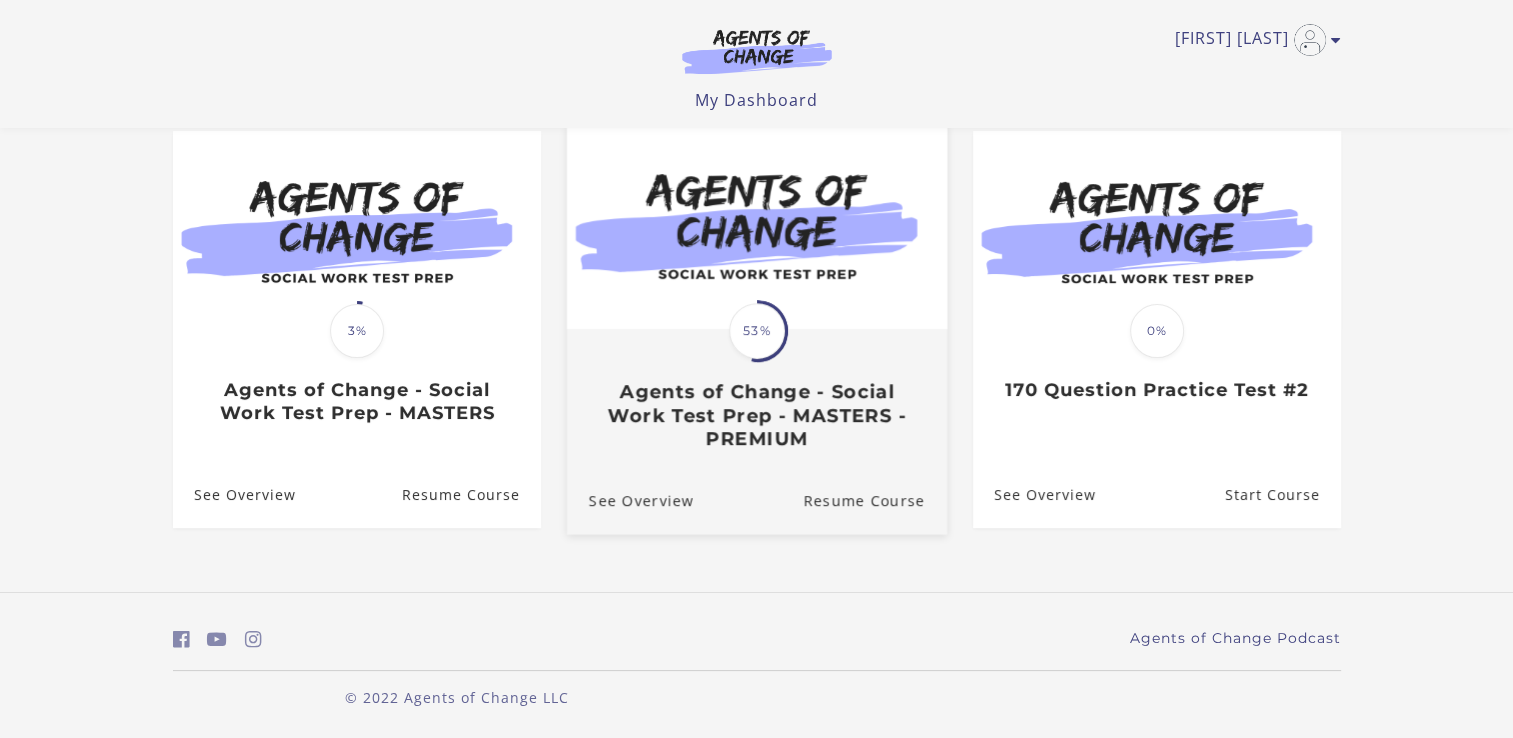 click on "53%" at bounding box center [757, 331] 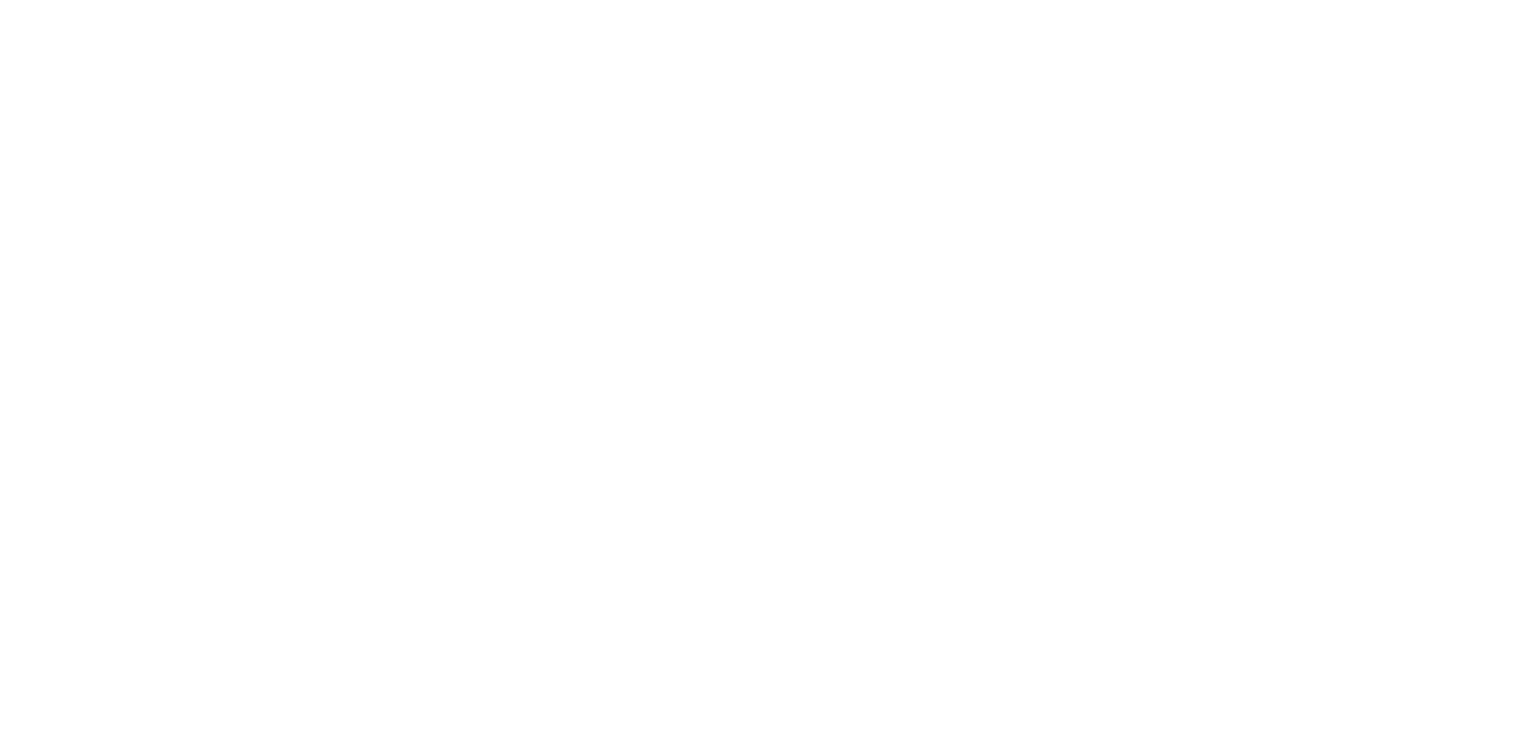 scroll, scrollTop: 0, scrollLeft: 0, axis: both 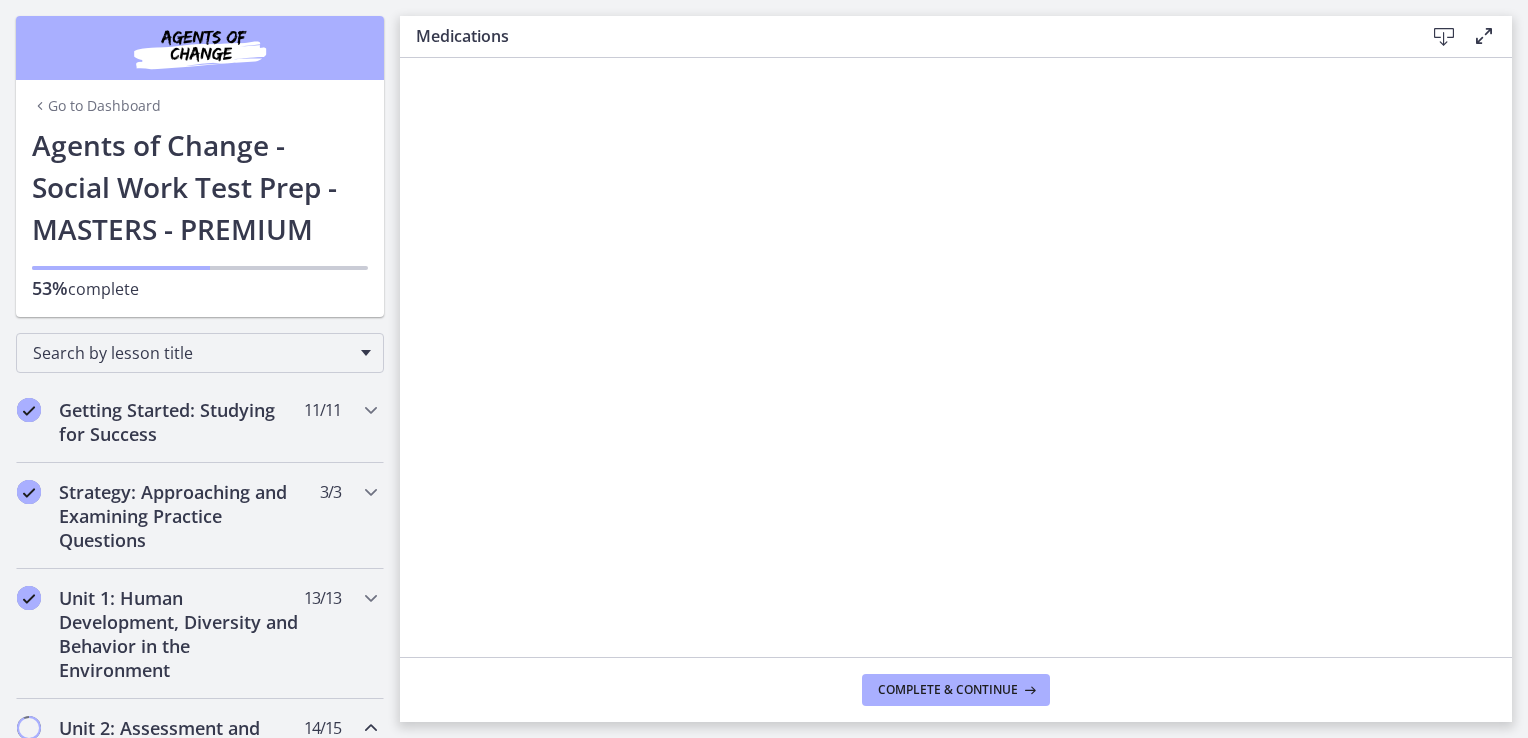 click on "Go to Dashboard" at bounding box center [96, 106] 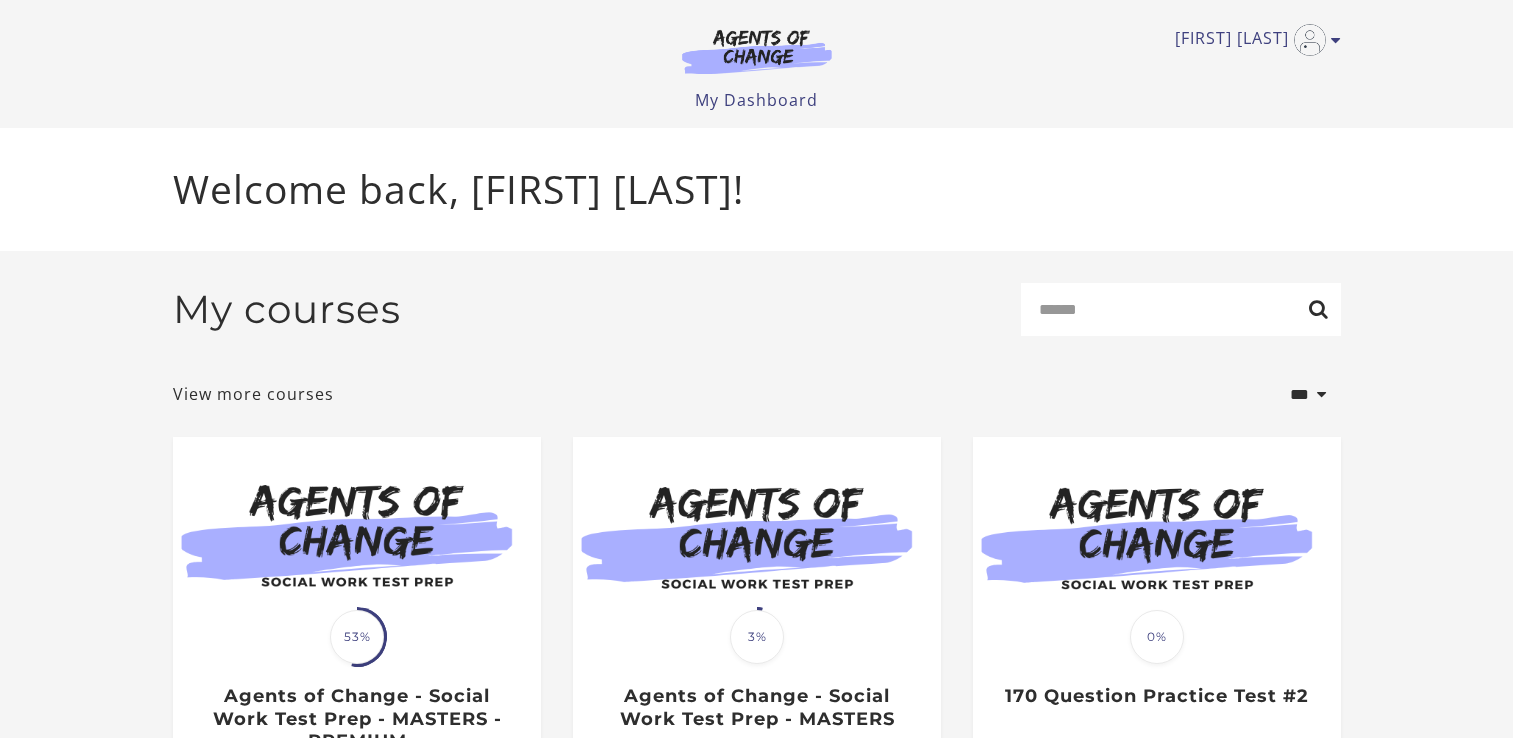 scroll, scrollTop: 0, scrollLeft: 0, axis: both 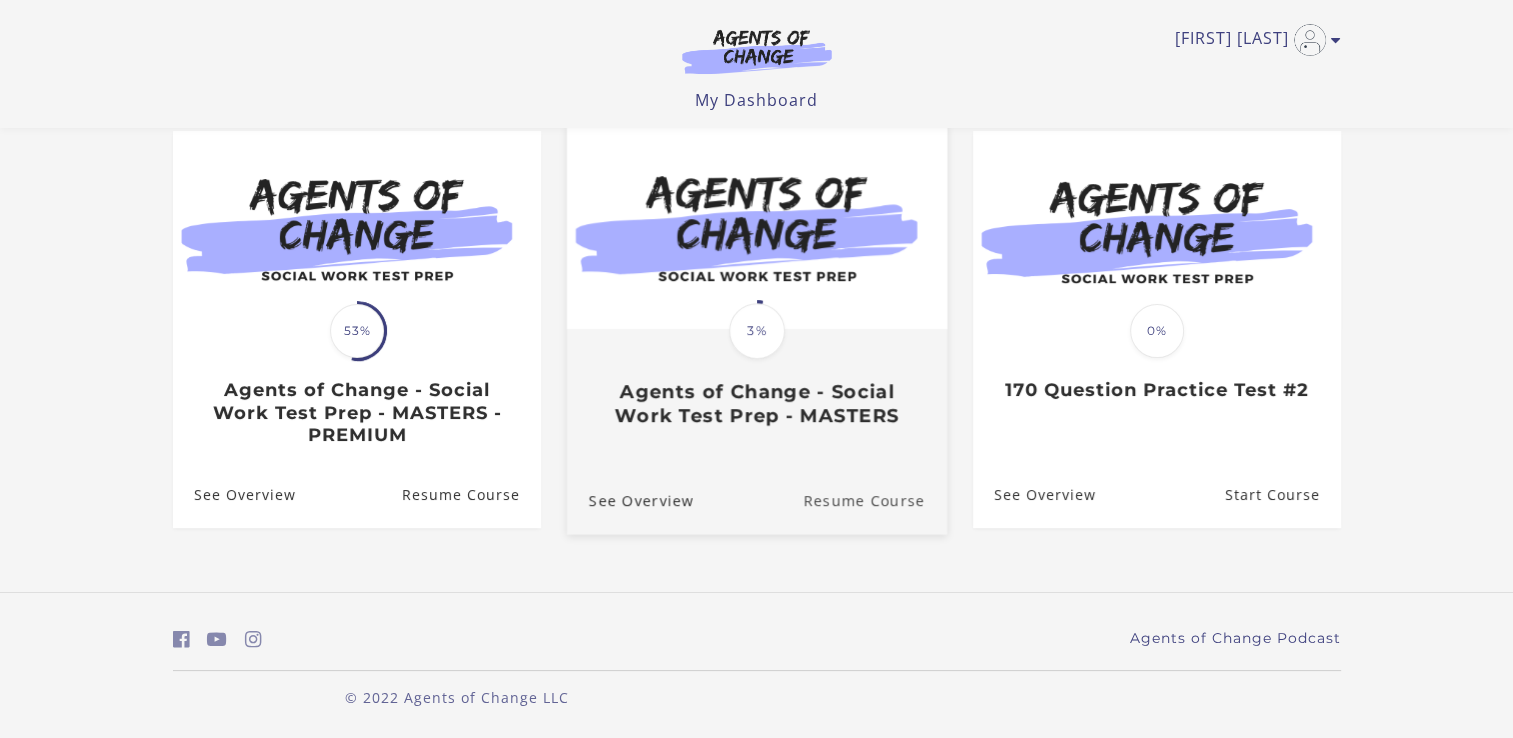 click on "Resume Course" at bounding box center (875, 500) 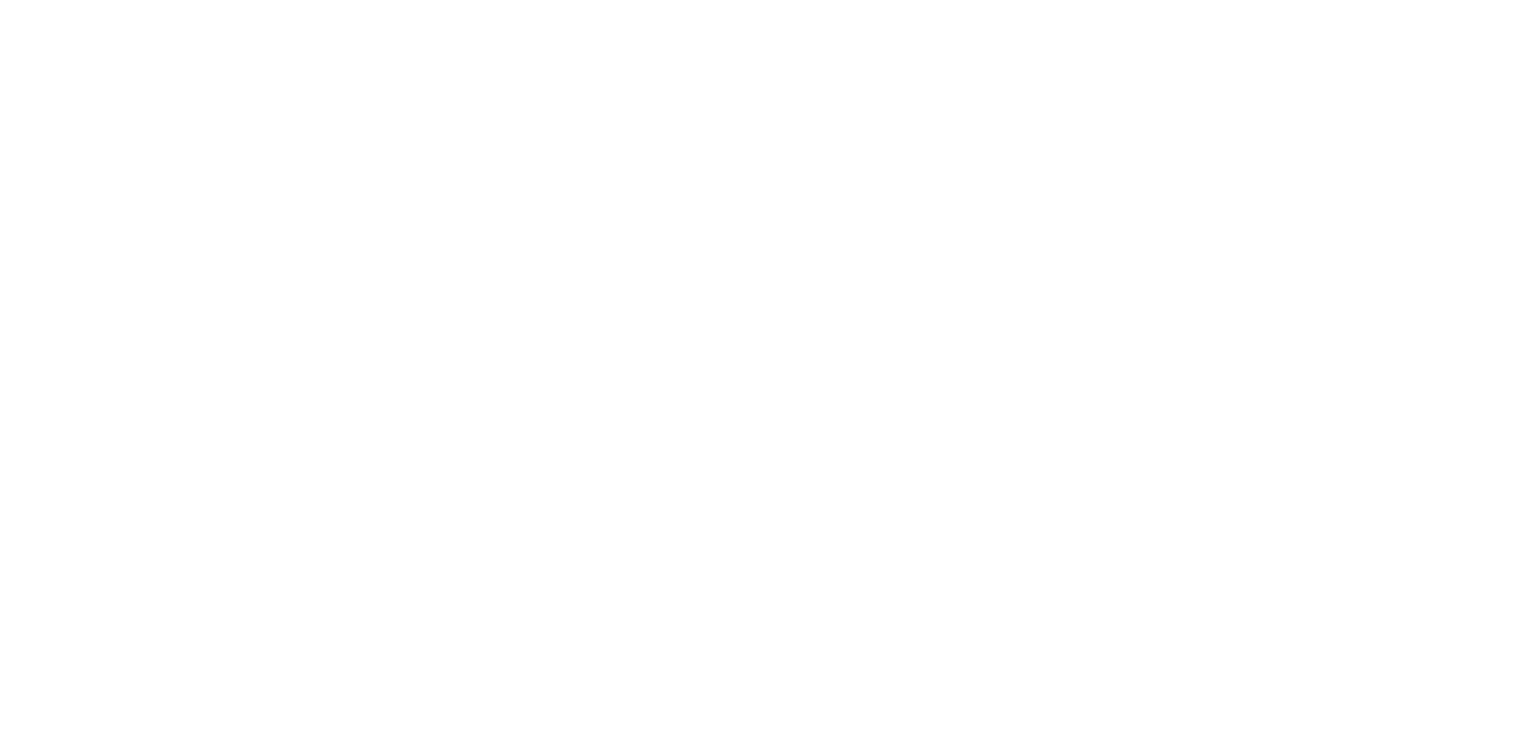 scroll, scrollTop: 0, scrollLeft: 0, axis: both 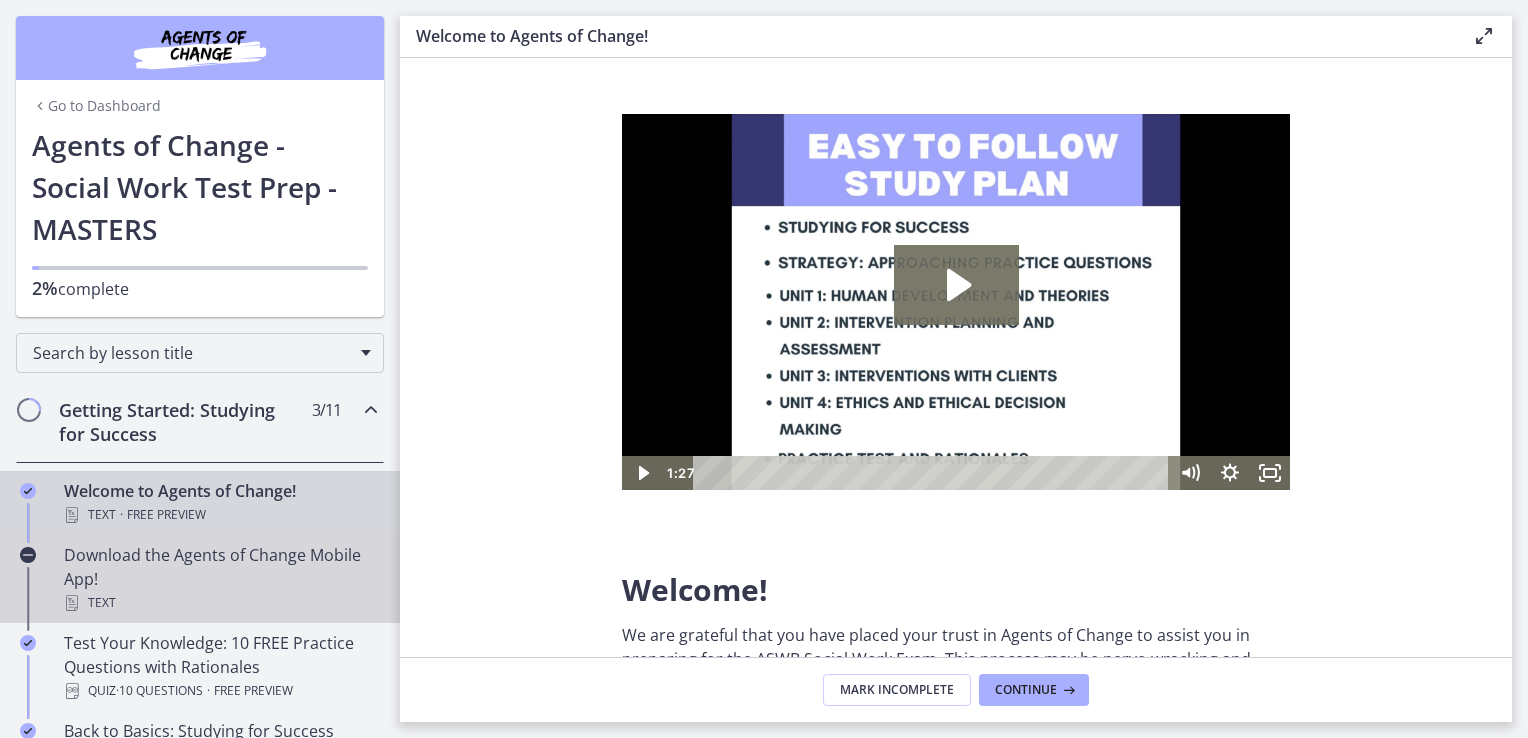 click on "Download the Agents of Change Mobile App!
Text" at bounding box center (220, 579) 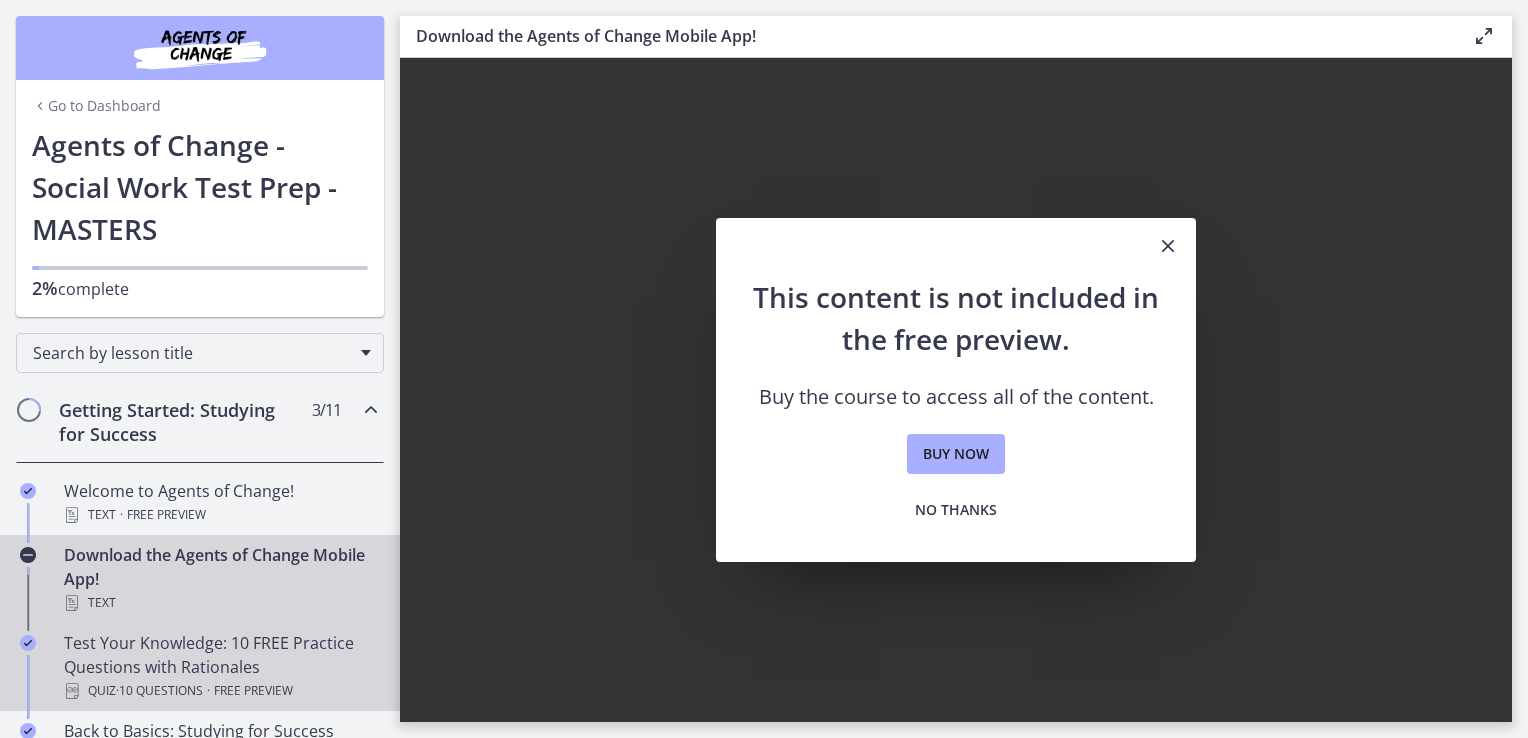 click on "Test Your Knowledge: 10 FREE Practice Questions with Rationales
Quiz
·  10 Questions
·
Free preview" at bounding box center [220, 667] 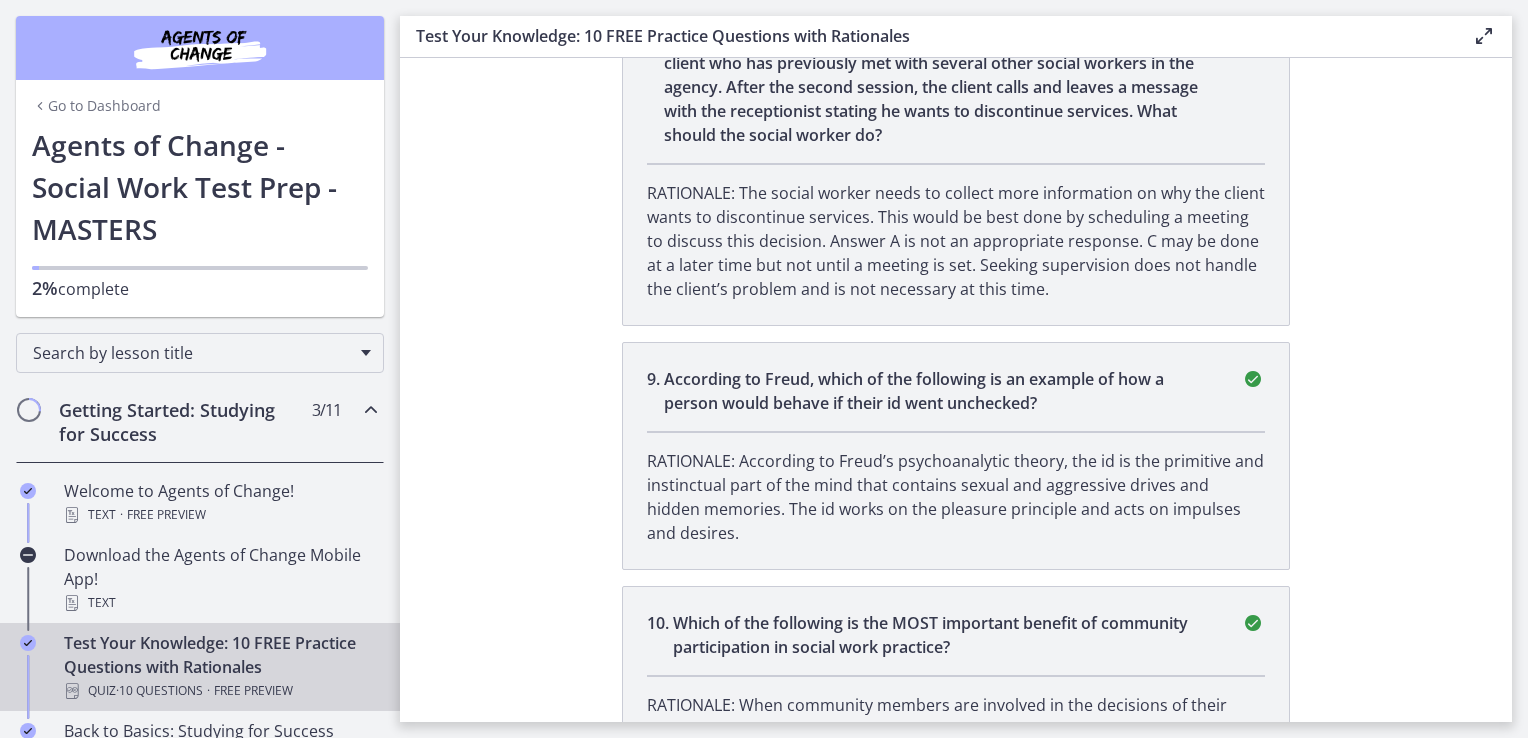 scroll, scrollTop: 2887, scrollLeft: 0, axis: vertical 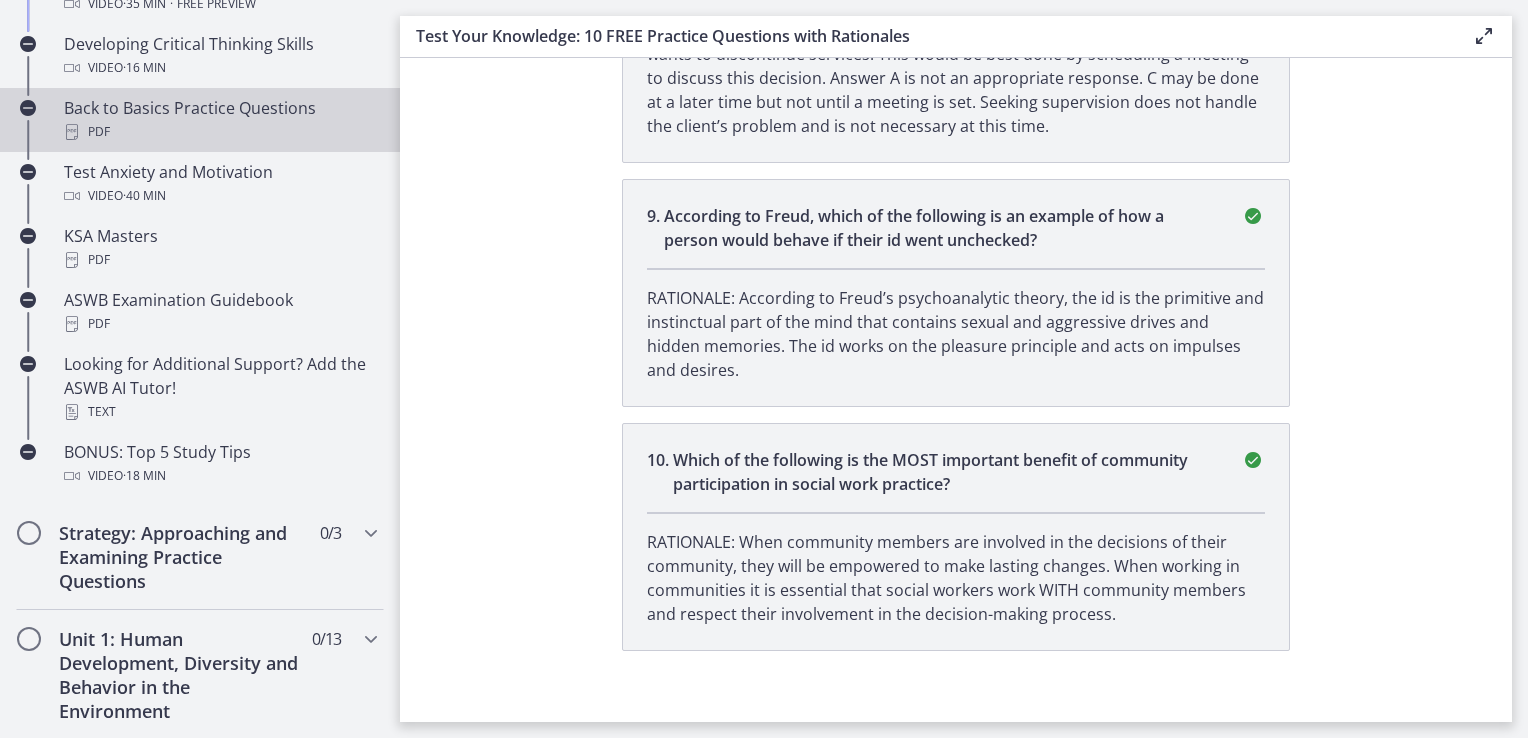 click on "PDF" at bounding box center [220, 132] 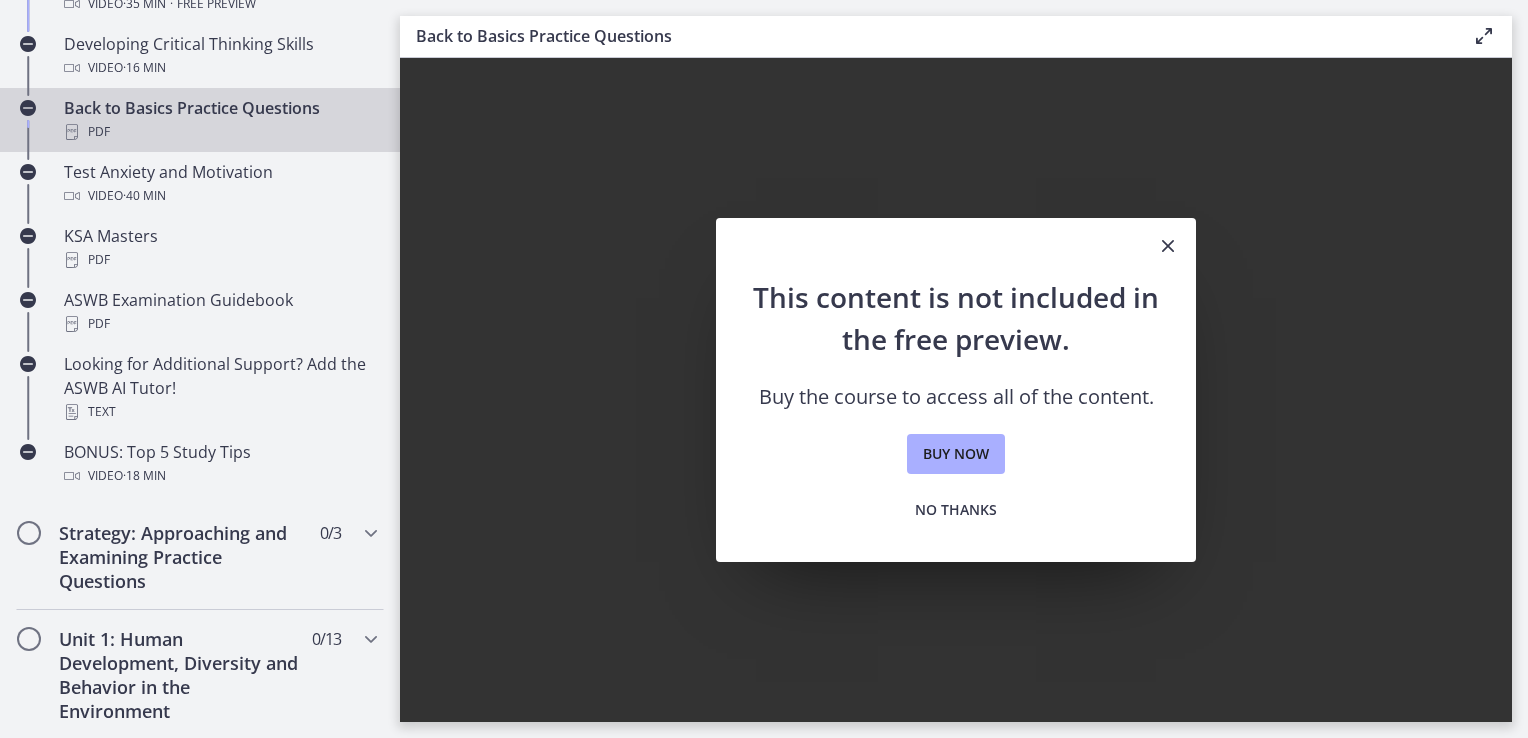scroll, scrollTop: 0, scrollLeft: 0, axis: both 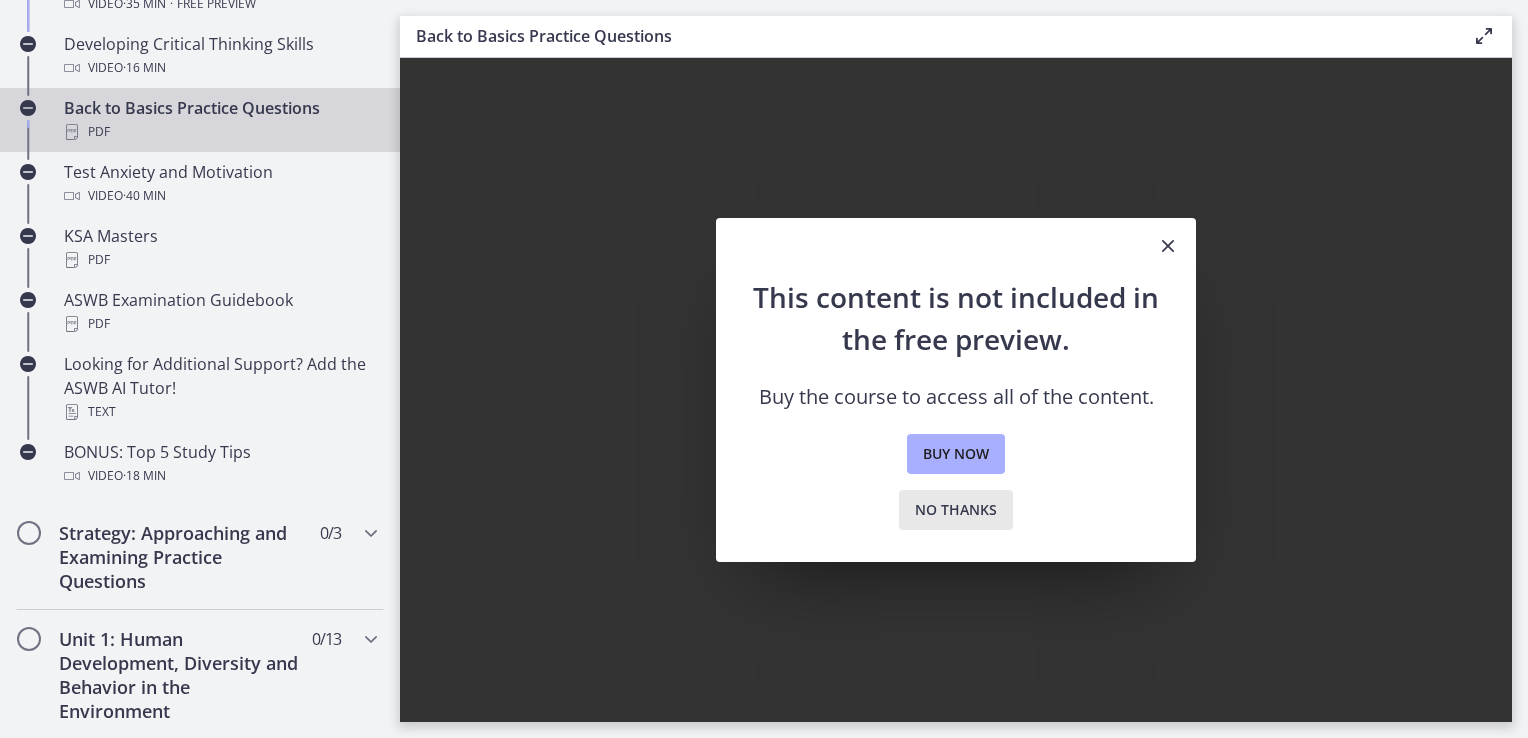 click on "No thanks" at bounding box center [956, 510] 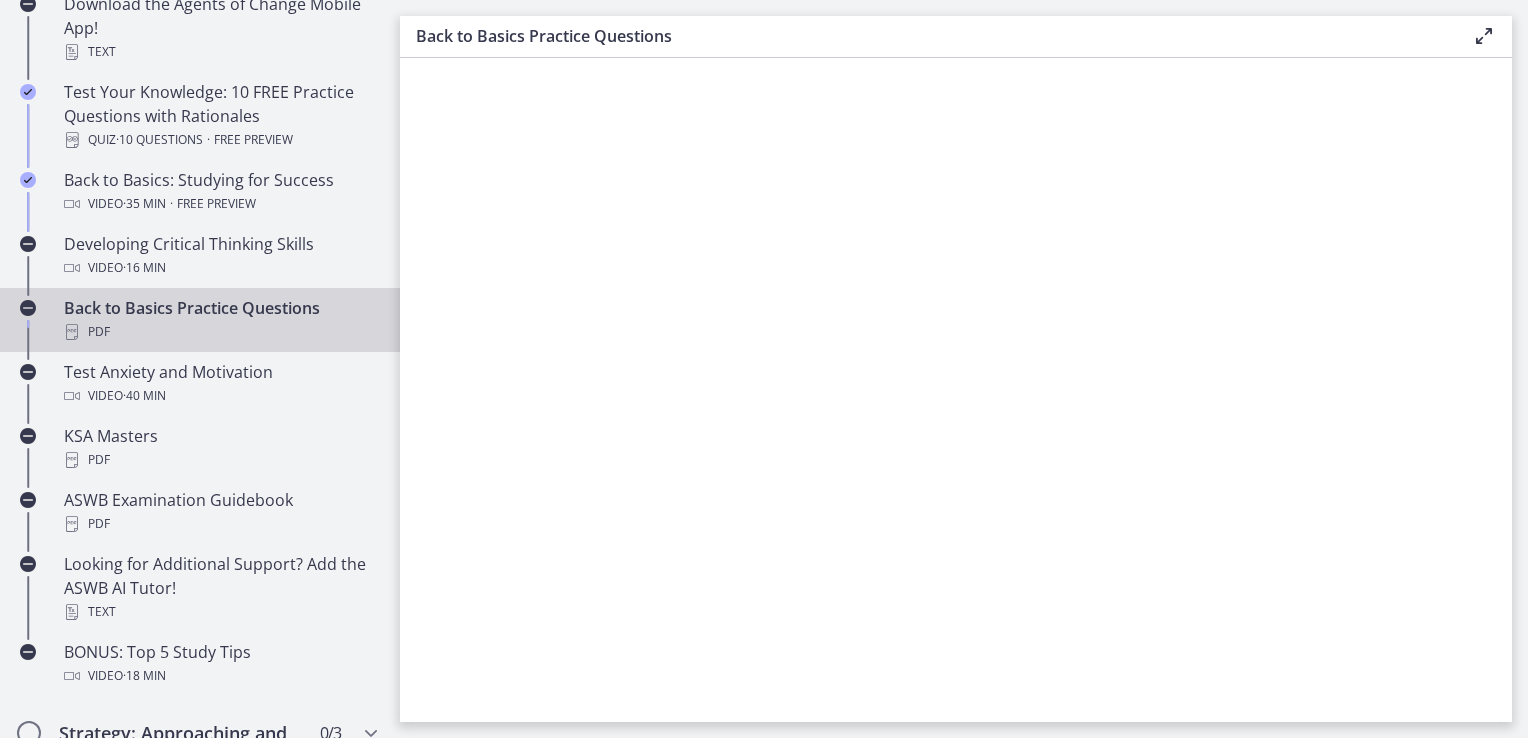 scroll, scrollTop: 0, scrollLeft: 0, axis: both 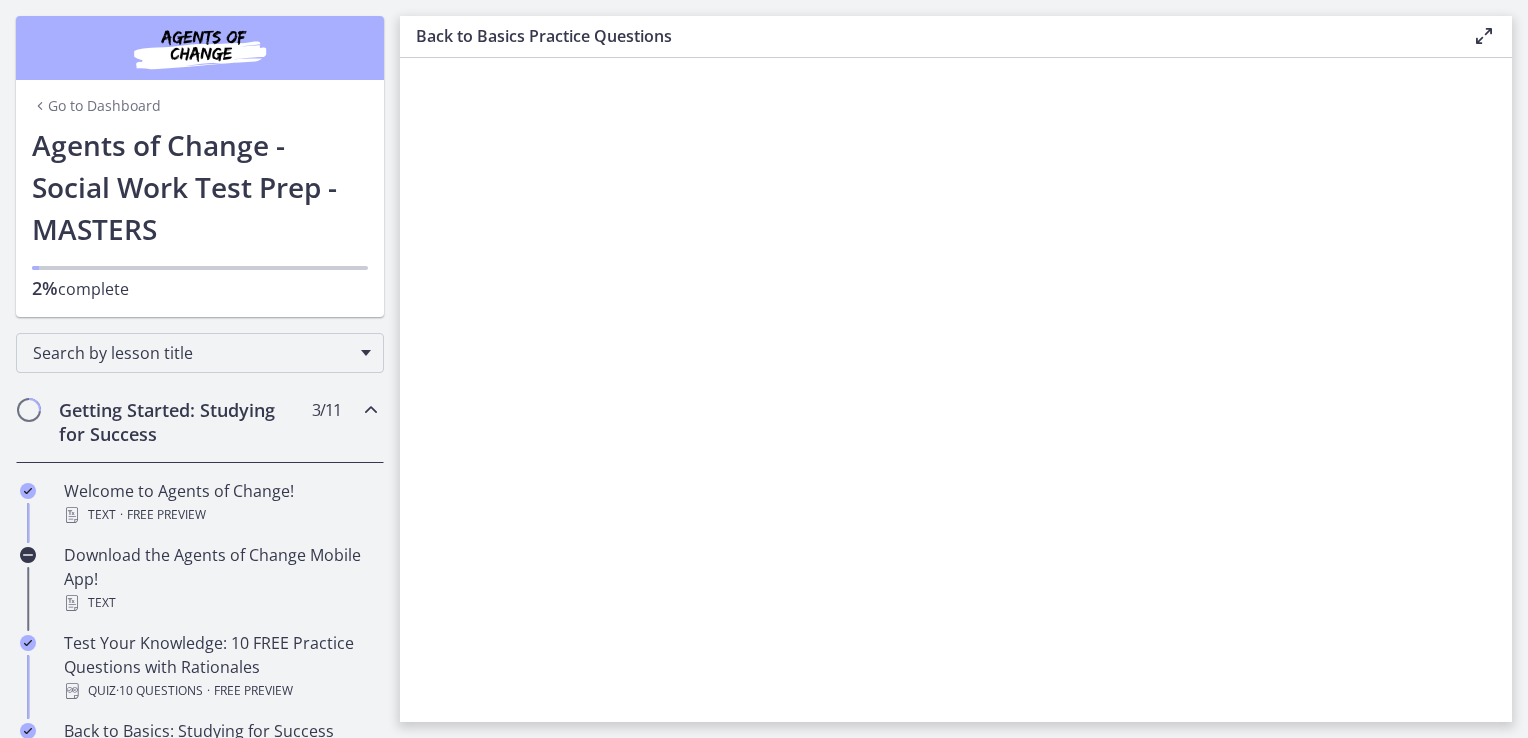 click on "Go to Dashboard" at bounding box center (96, 106) 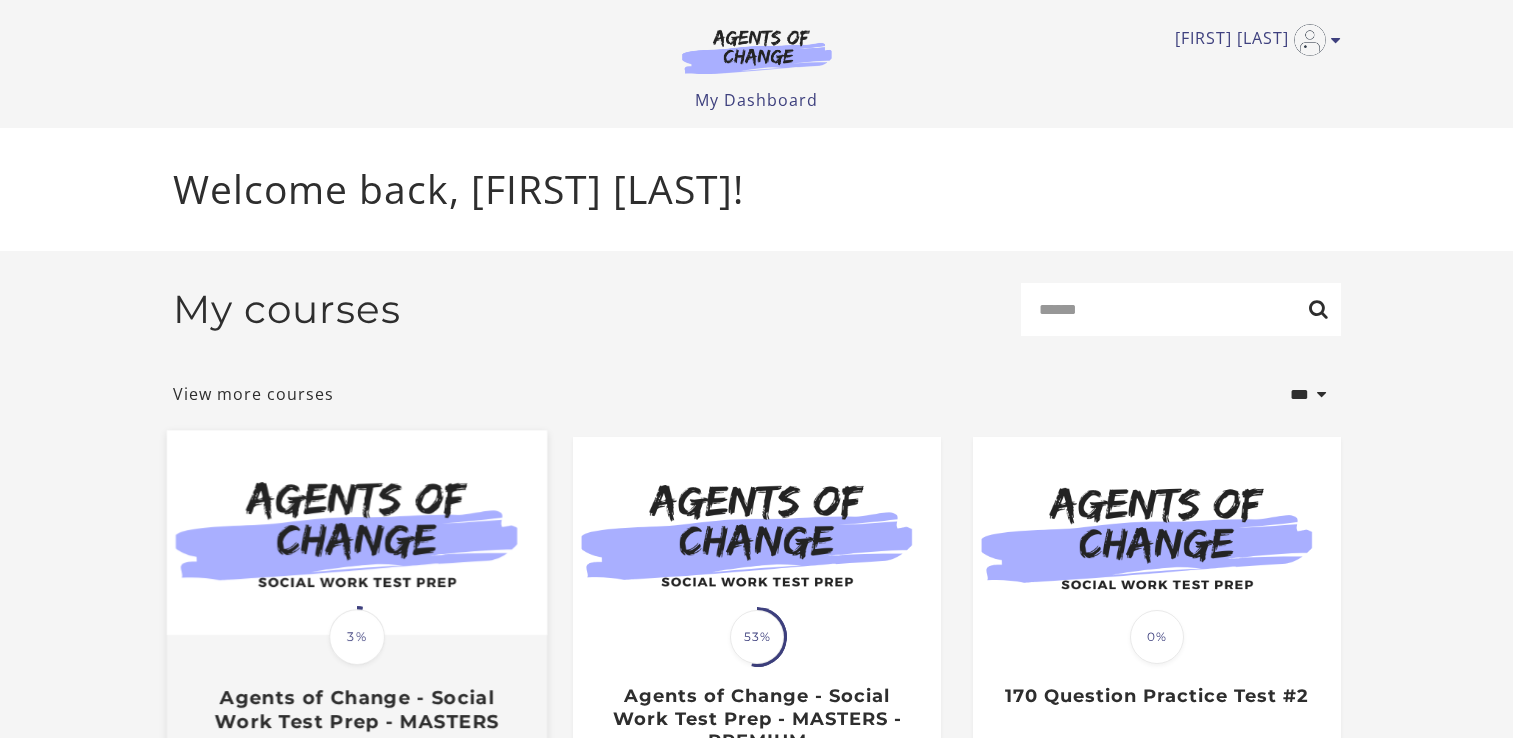 scroll, scrollTop: 0, scrollLeft: 0, axis: both 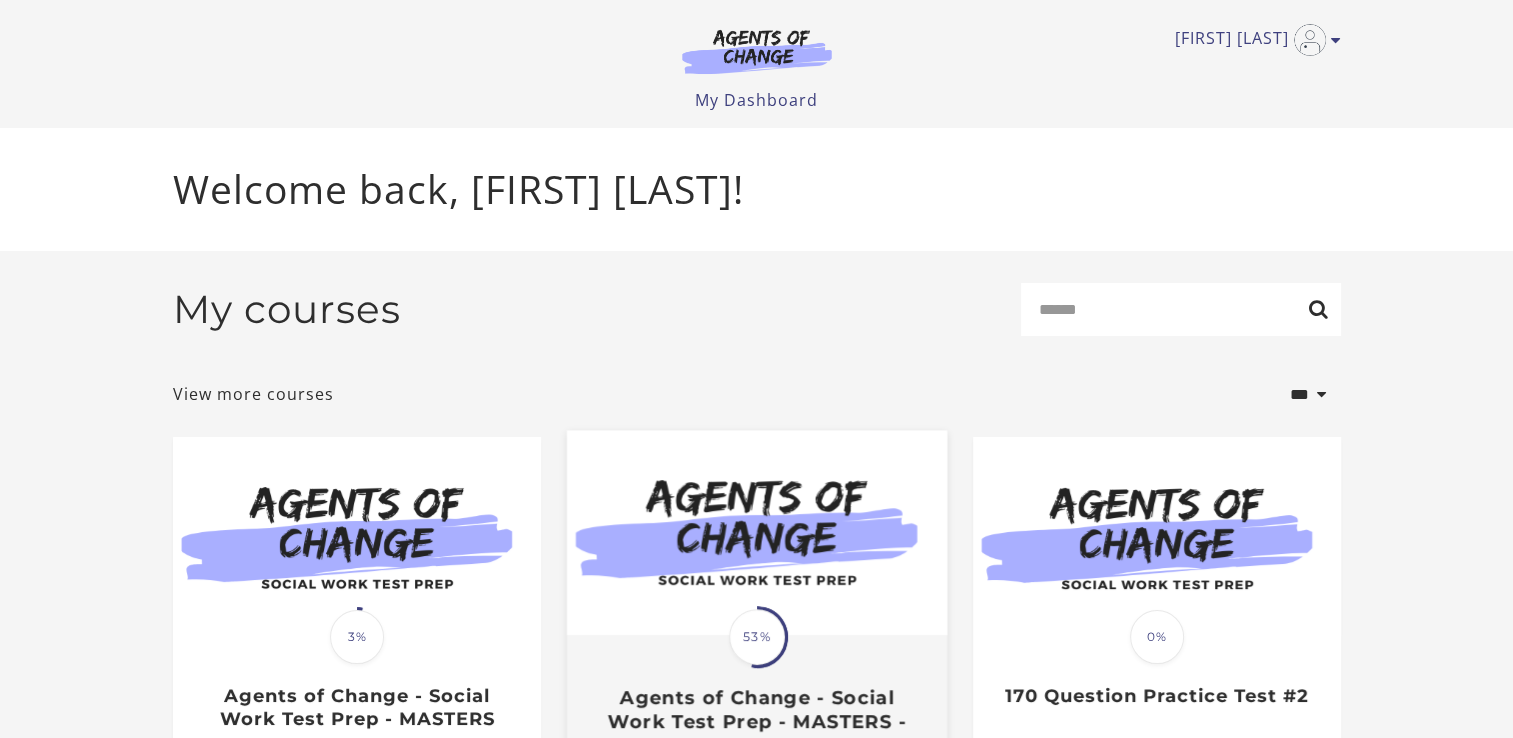 click on "53%" at bounding box center [757, 637] 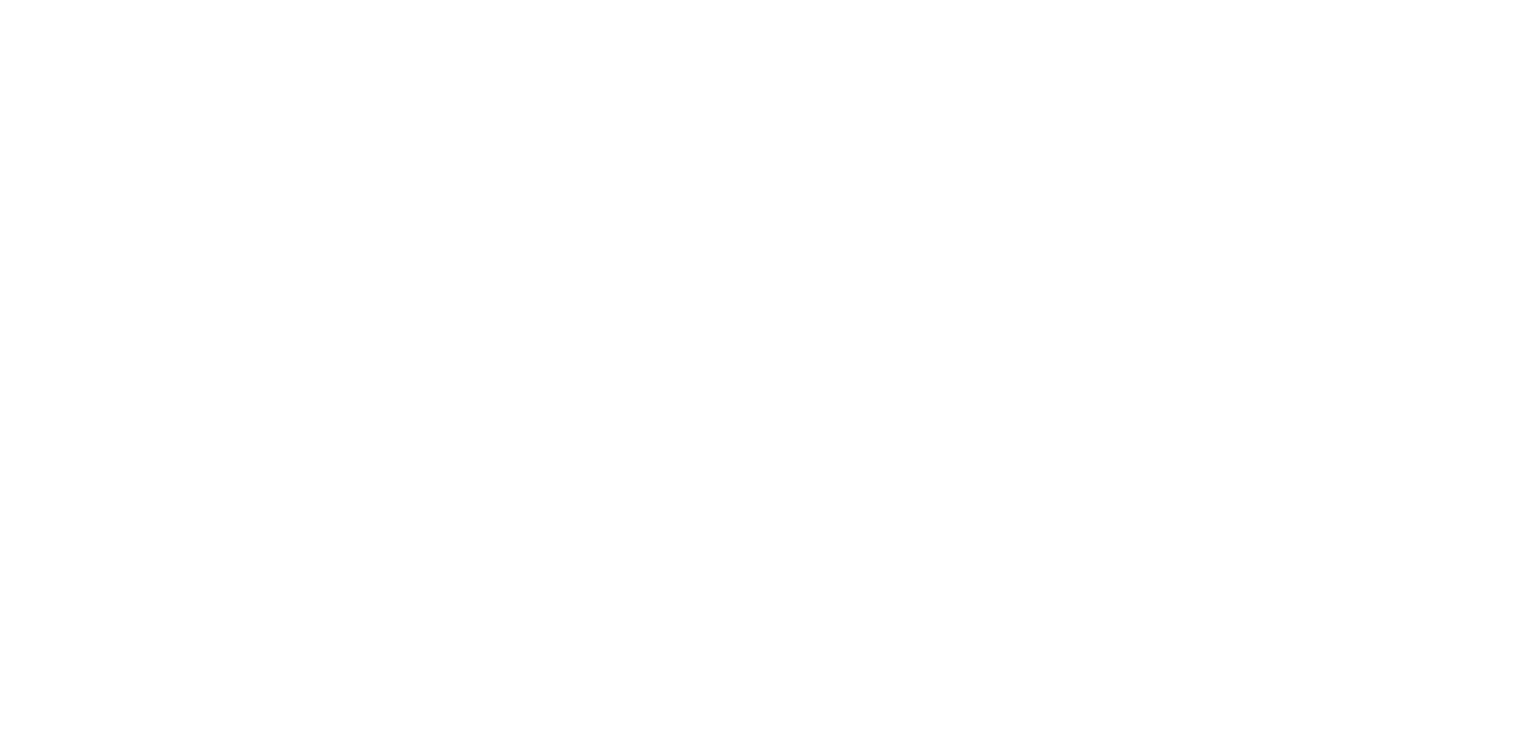 scroll, scrollTop: 0, scrollLeft: 0, axis: both 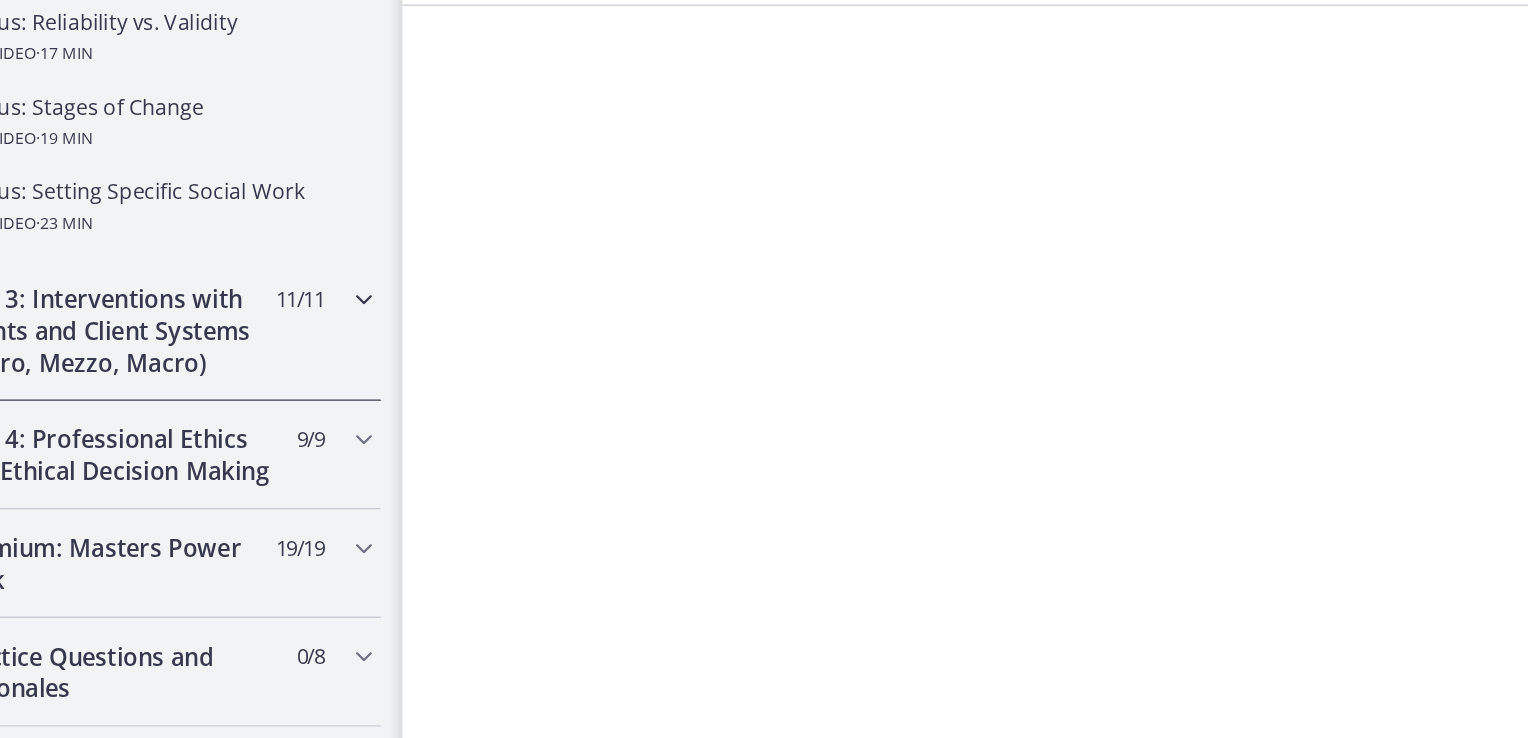 click on "Unit 3: Interventions with Clients and Client Systems (Micro, Mezzo, Macro)" at bounding box center (181, 303) 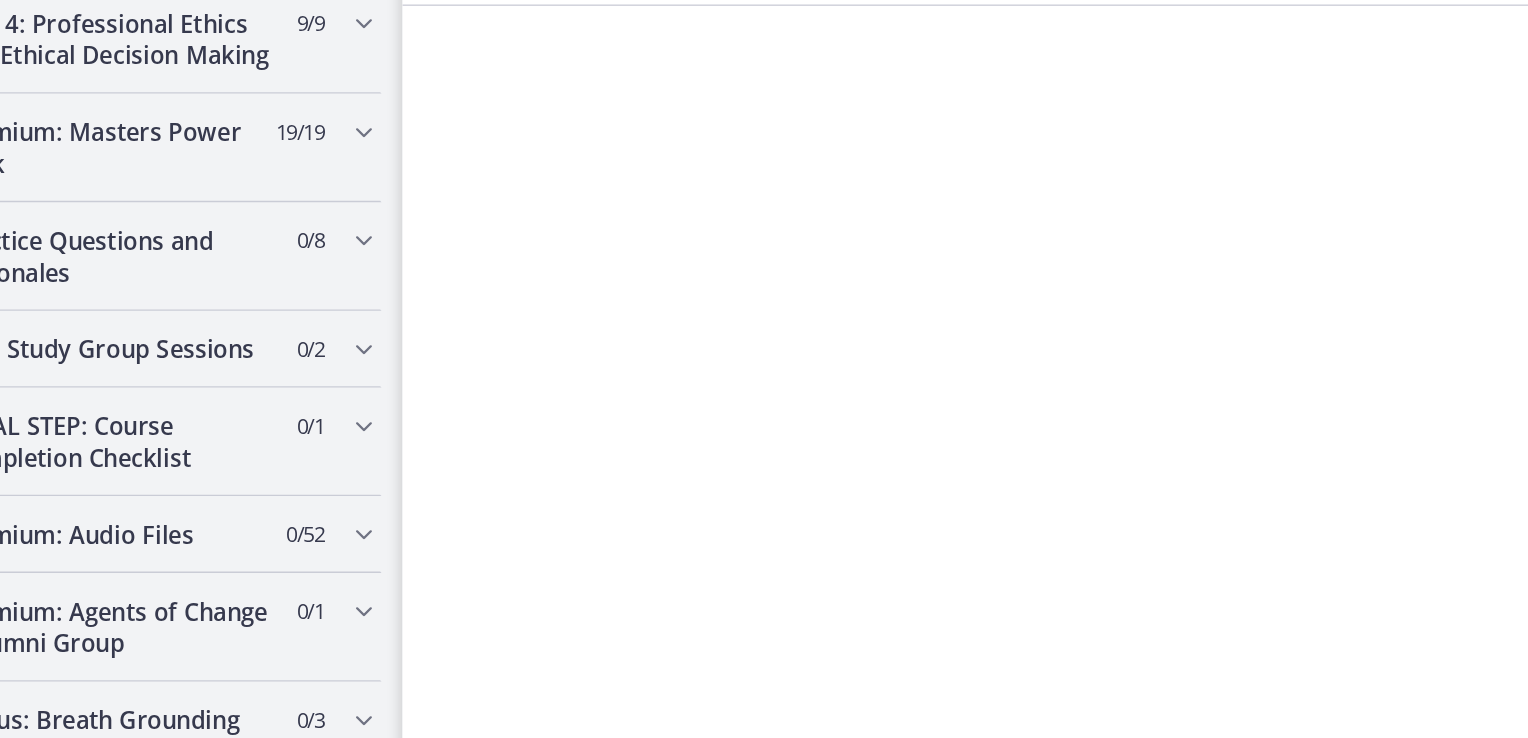 scroll, scrollTop: 1749, scrollLeft: 0, axis: vertical 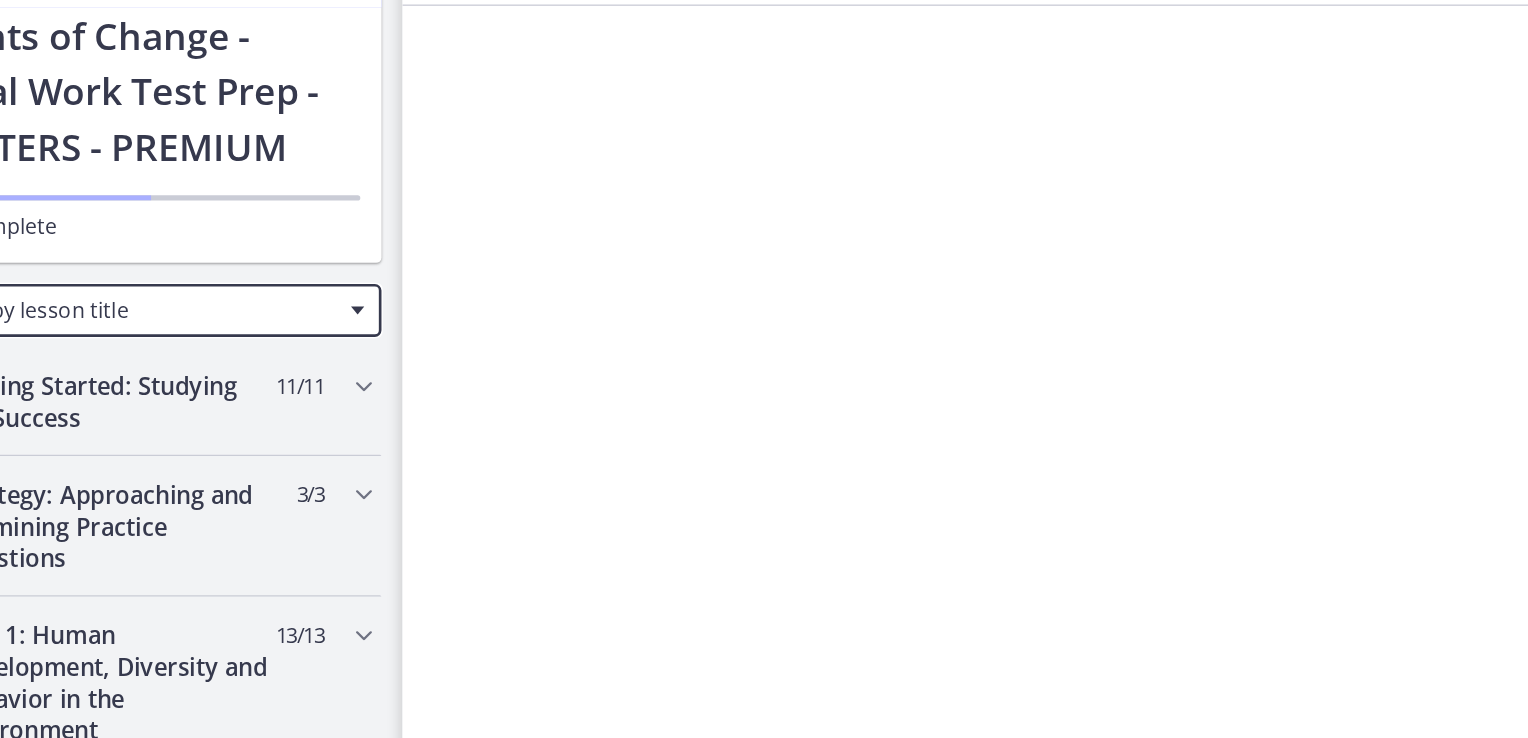 click on "Search by lesson title" at bounding box center [192, 288] 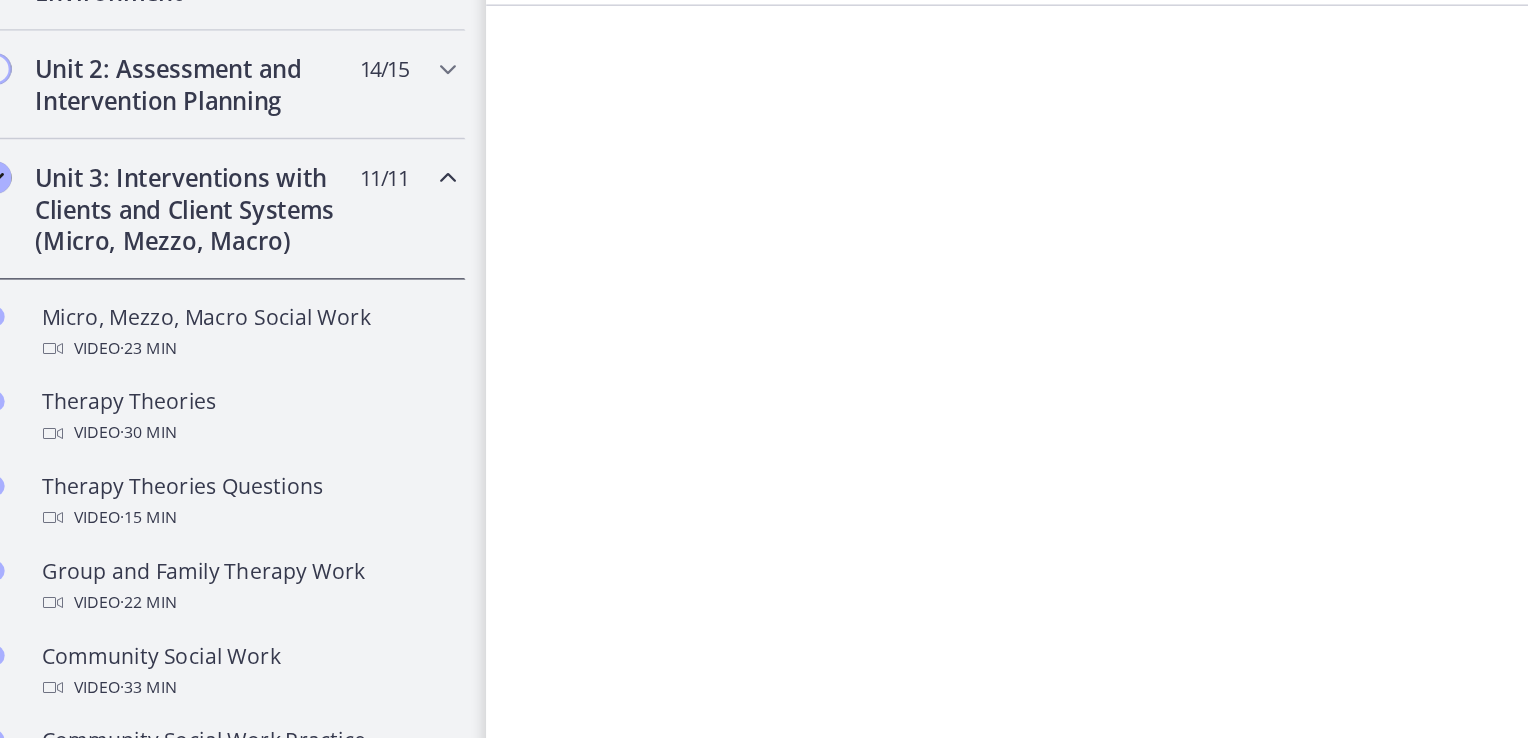 scroll, scrollTop: 653, scrollLeft: 0, axis: vertical 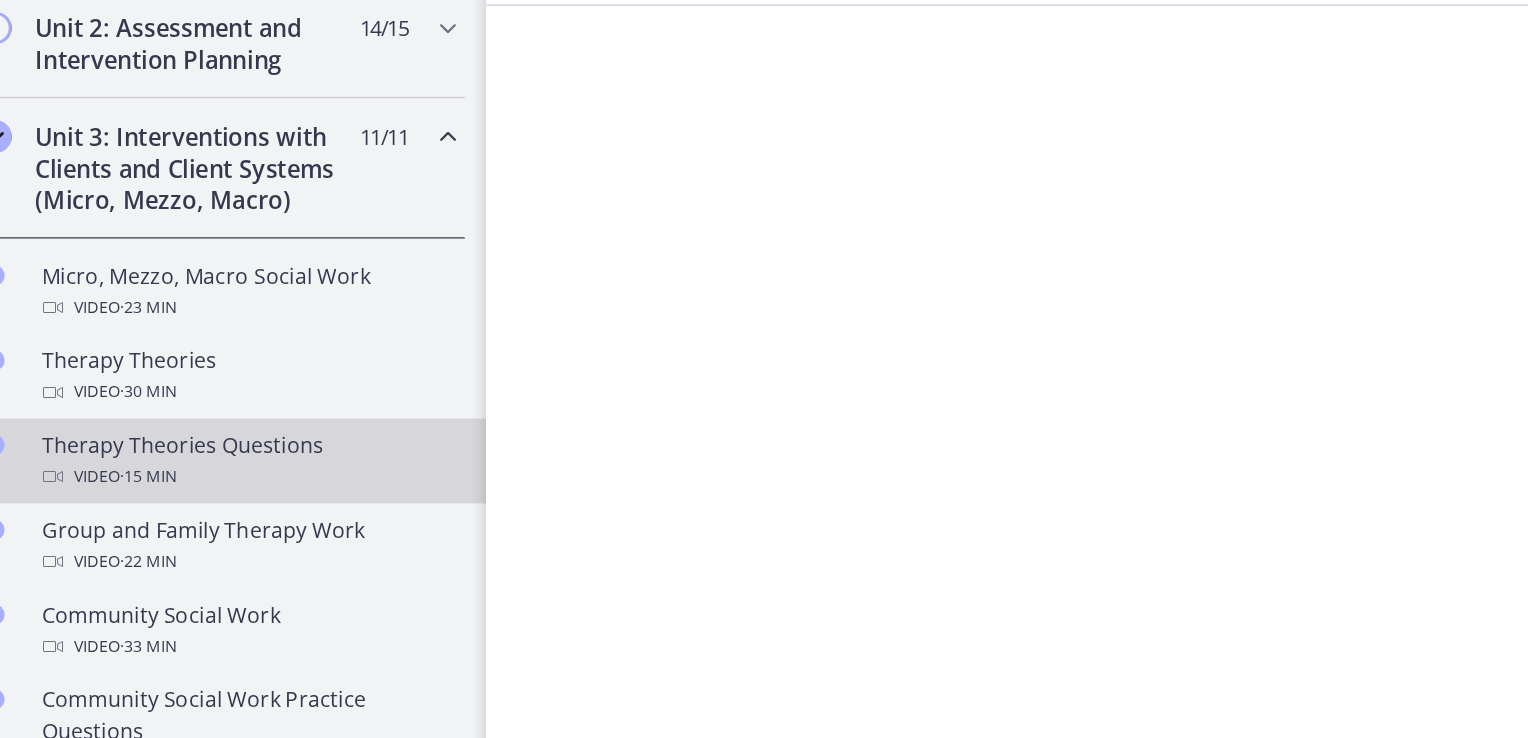 click on "Therapy Theories Questions
Video
·  15 min" at bounding box center (220, 402) 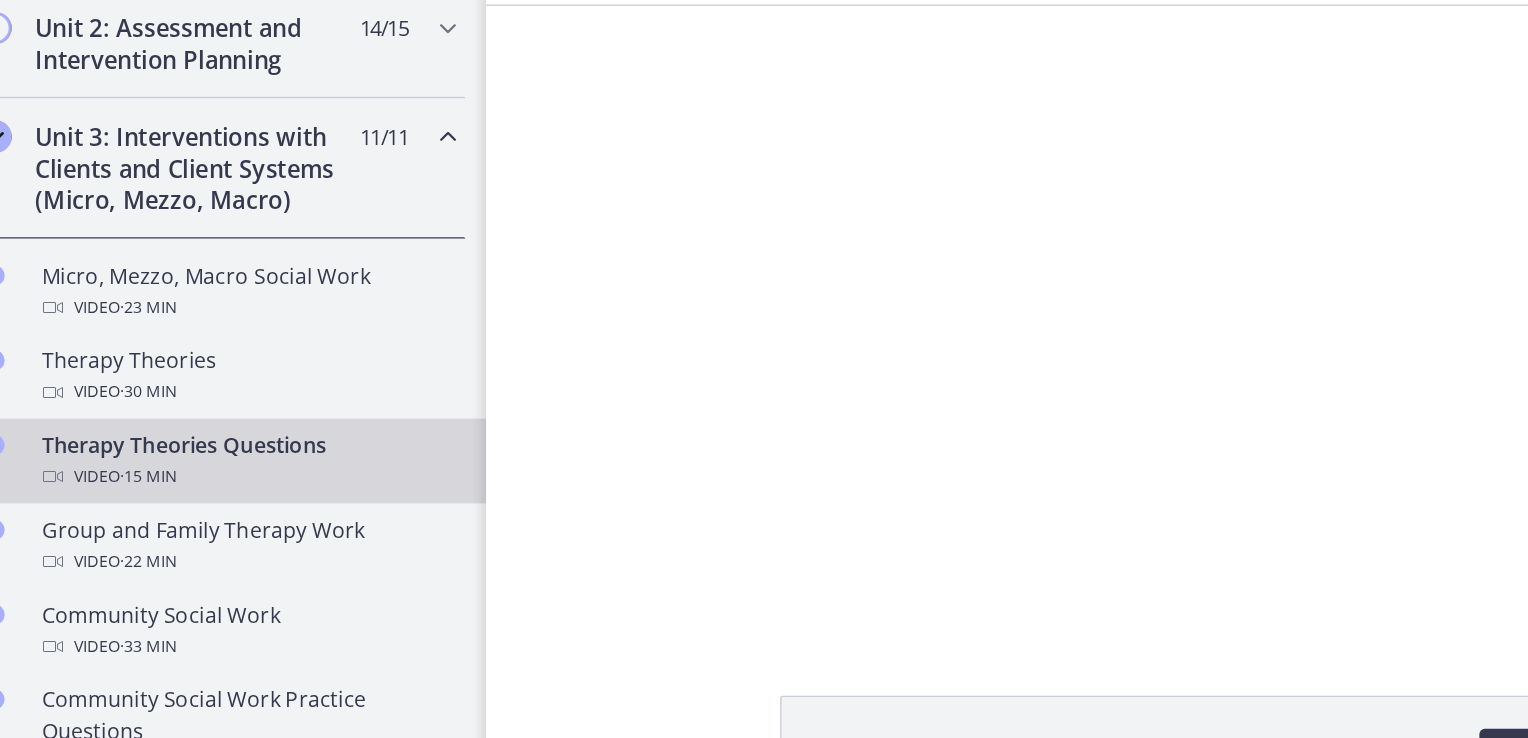 scroll, scrollTop: 0, scrollLeft: 0, axis: both 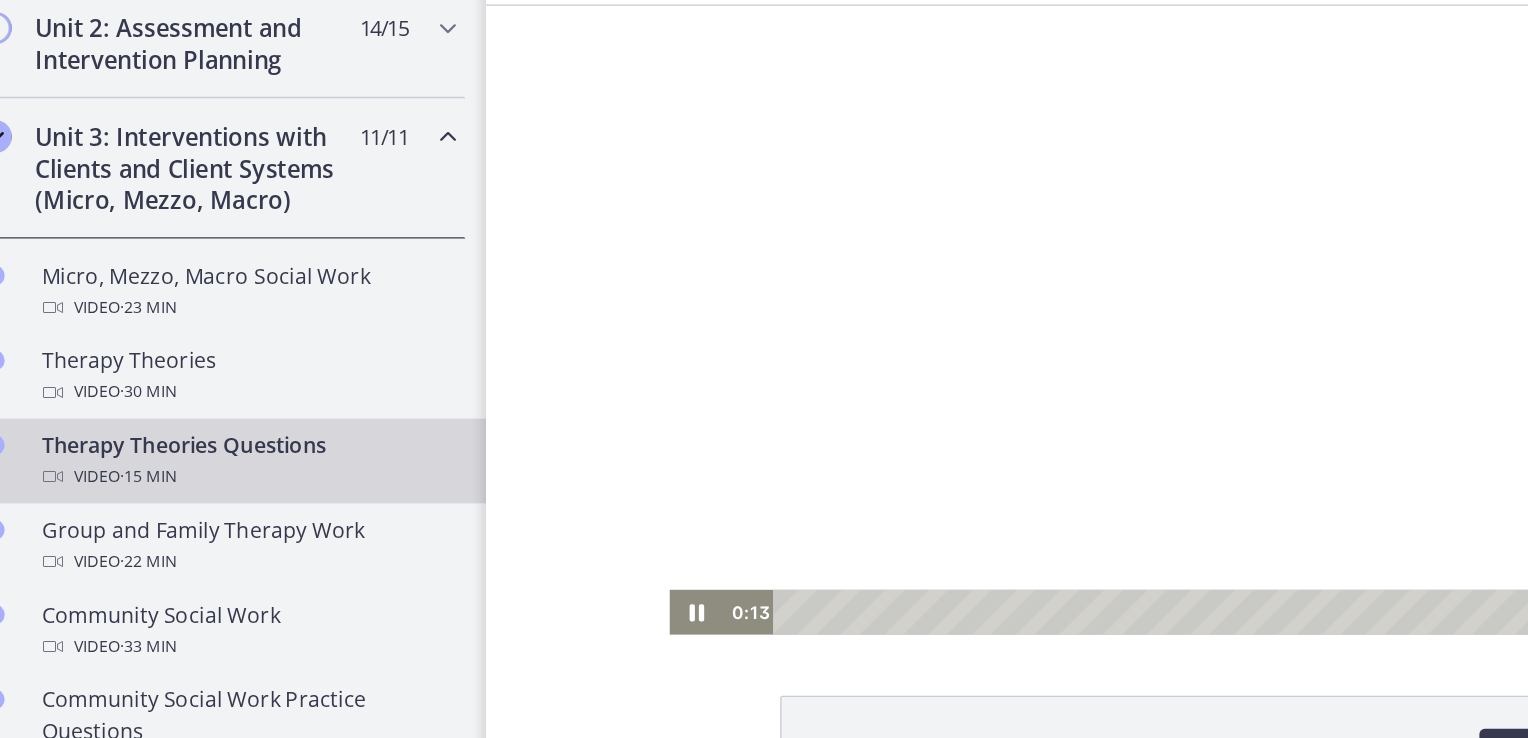 drag, startPoint x: 782, startPoint y: 386, endPoint x: 698, endPoint y: 361, distance: 87.64131 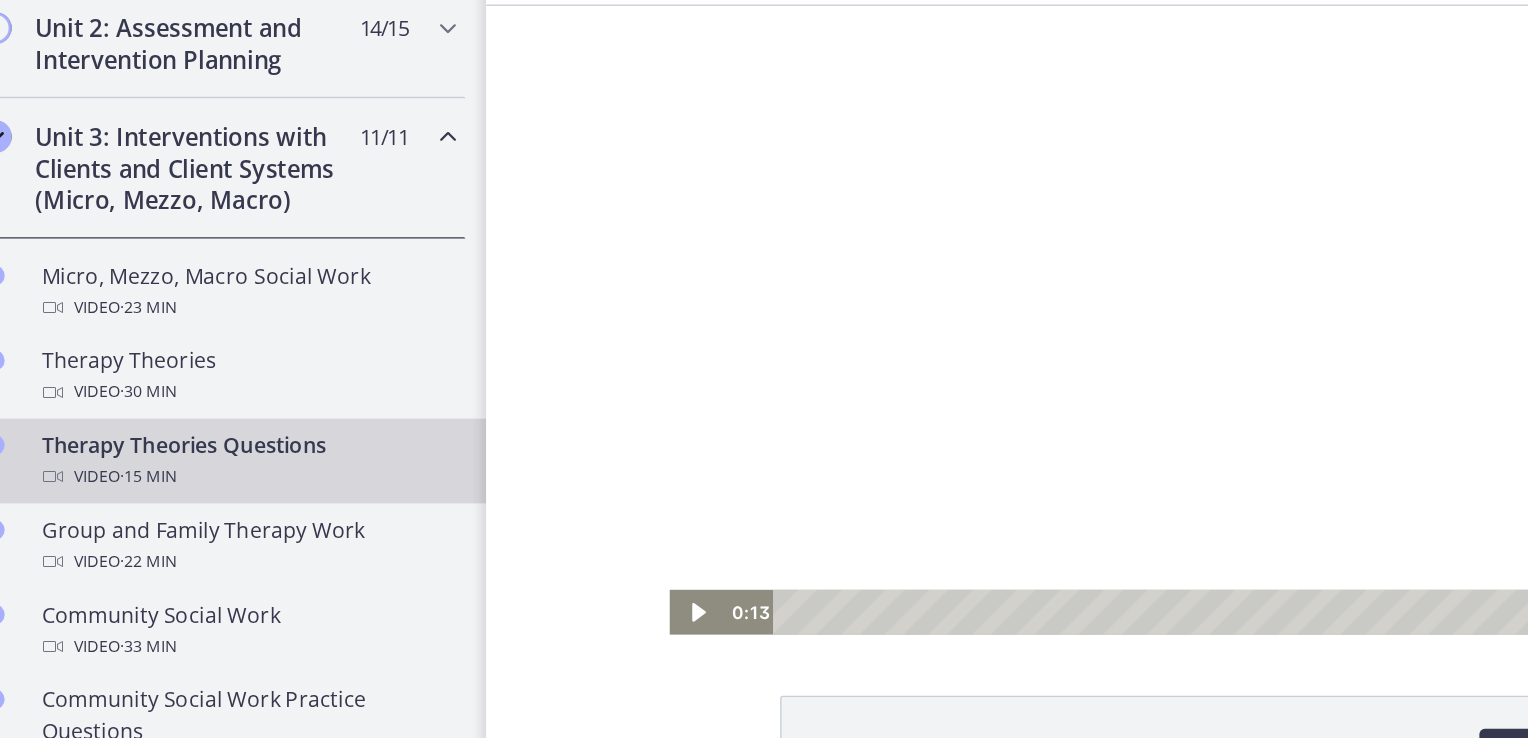 click at bounding box center [1041, 242] 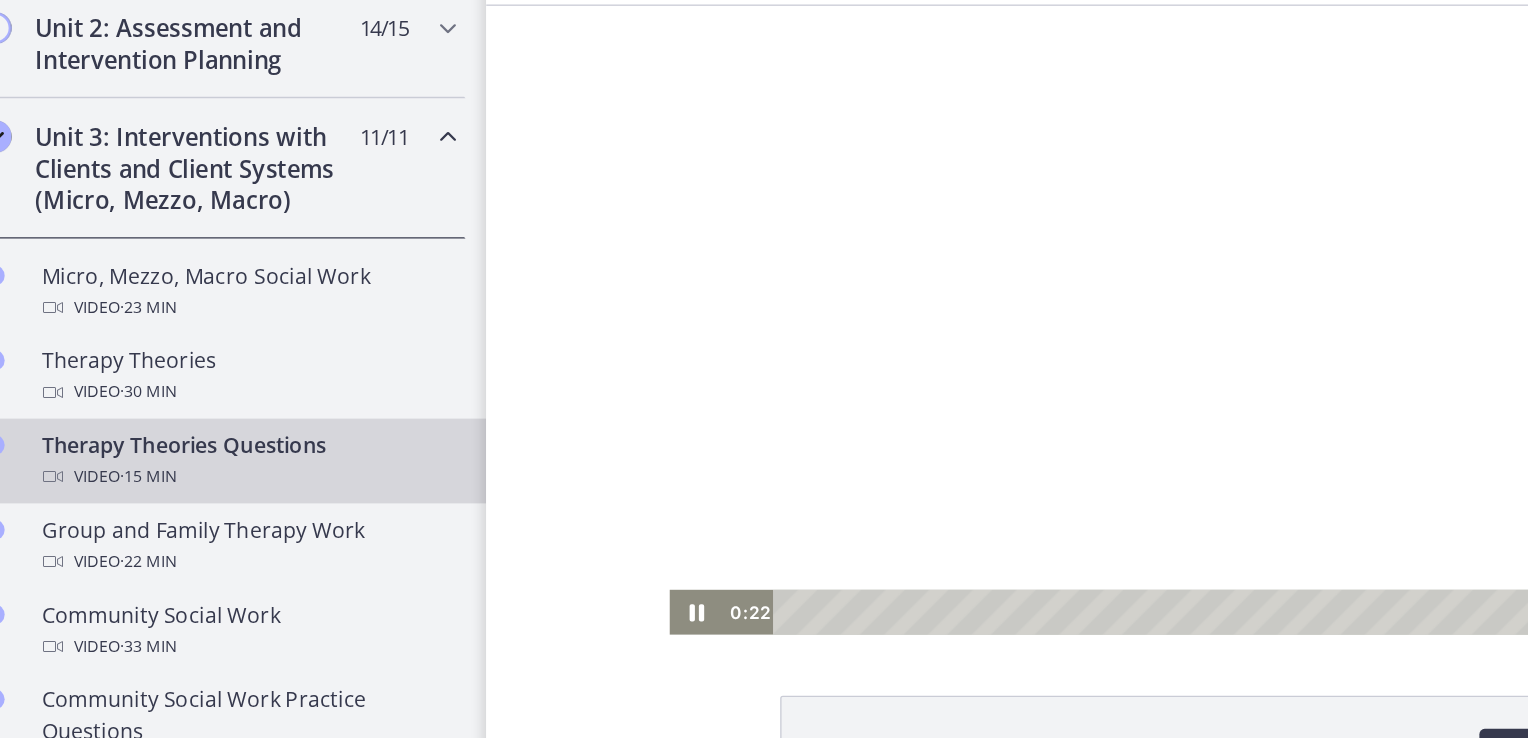 drag, startPoint x: 1215, startPoint y: 181, endPoint x: 1116, endPoint y: 164, distance: 100.44899 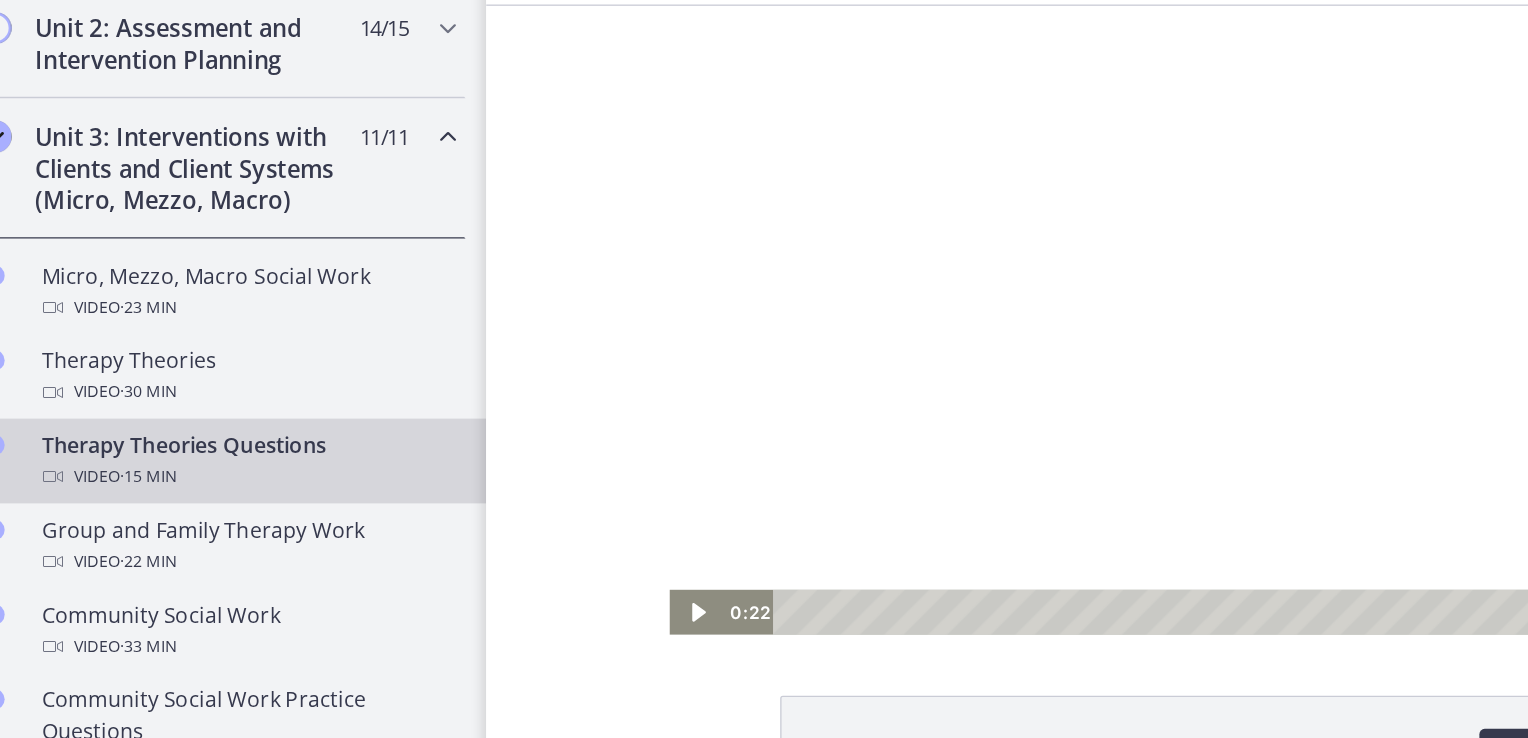 click at bounding box center (1041, 242) 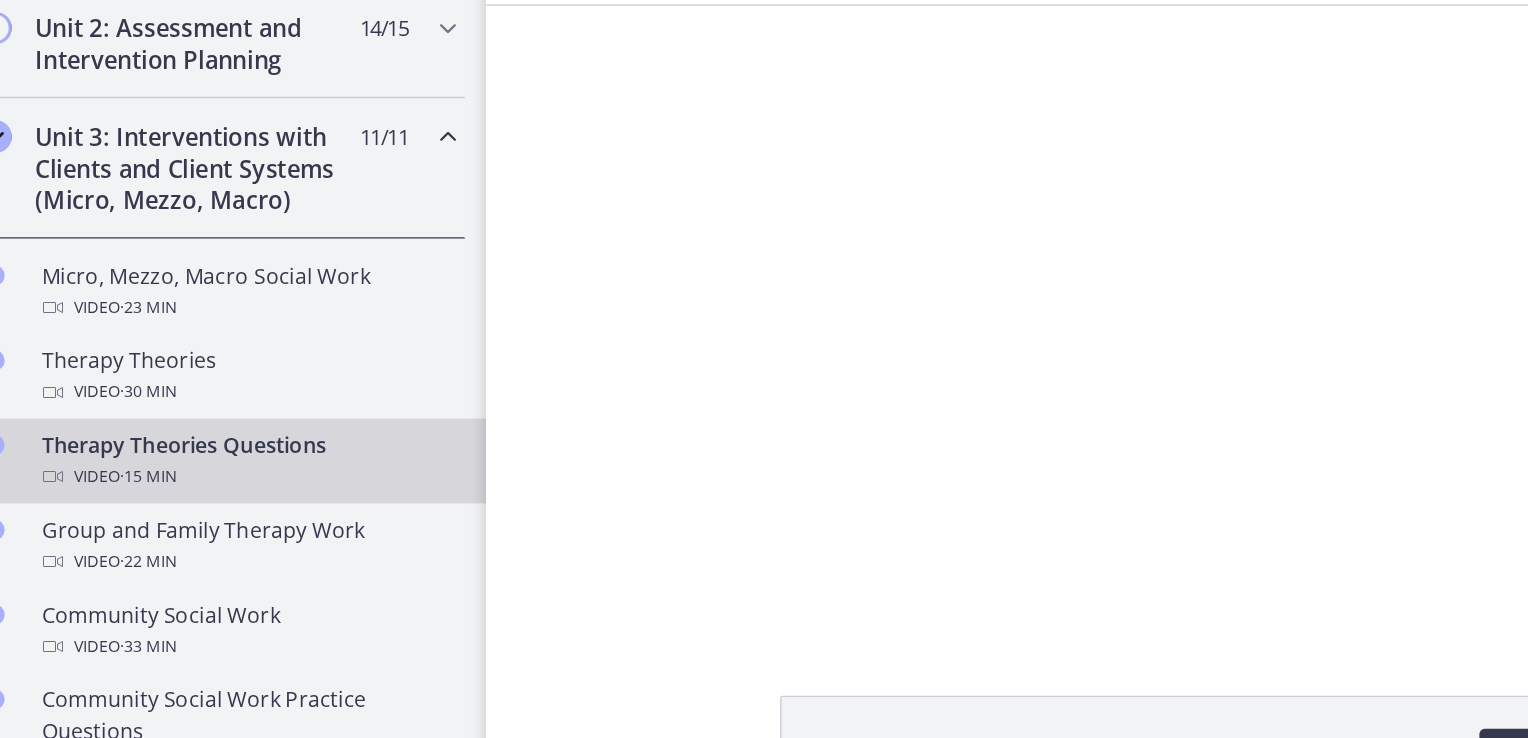 scroll, scrollTop: 0, scrollLeft: 0, axis: both 